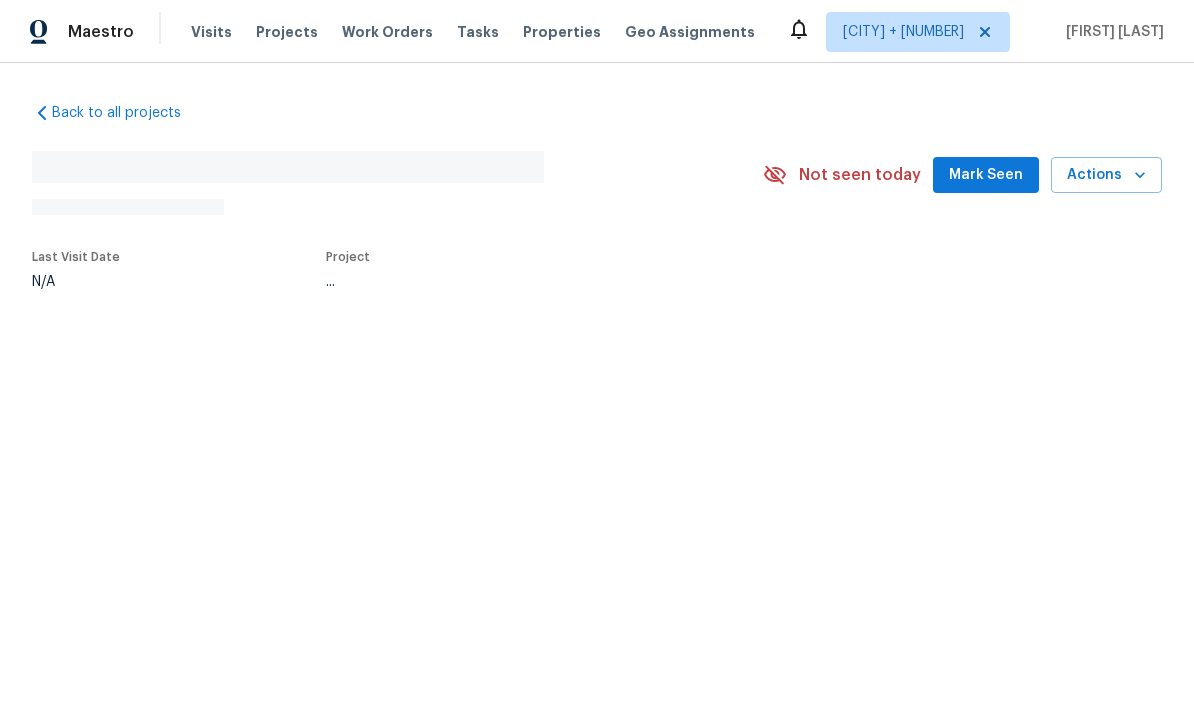 scroll, scrollTop: 0, scrollLeft: 0, axis: both 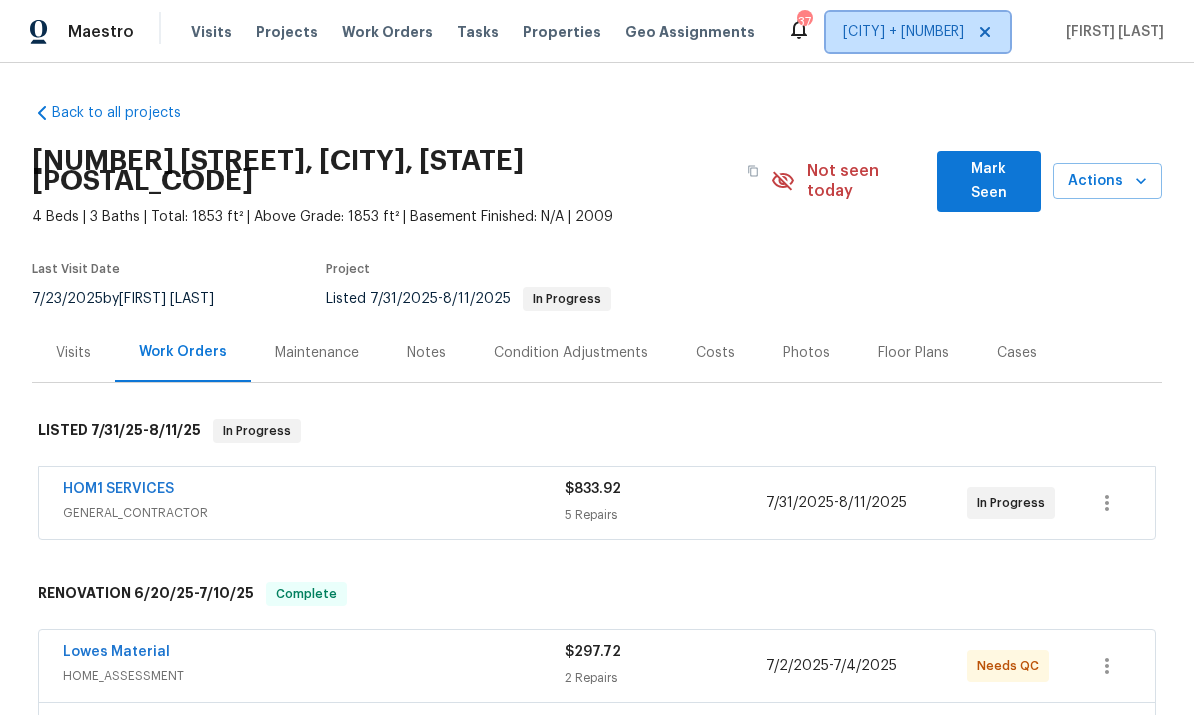 click on "[CITY] + [NUMBER]" at bounding box center [903, 32] 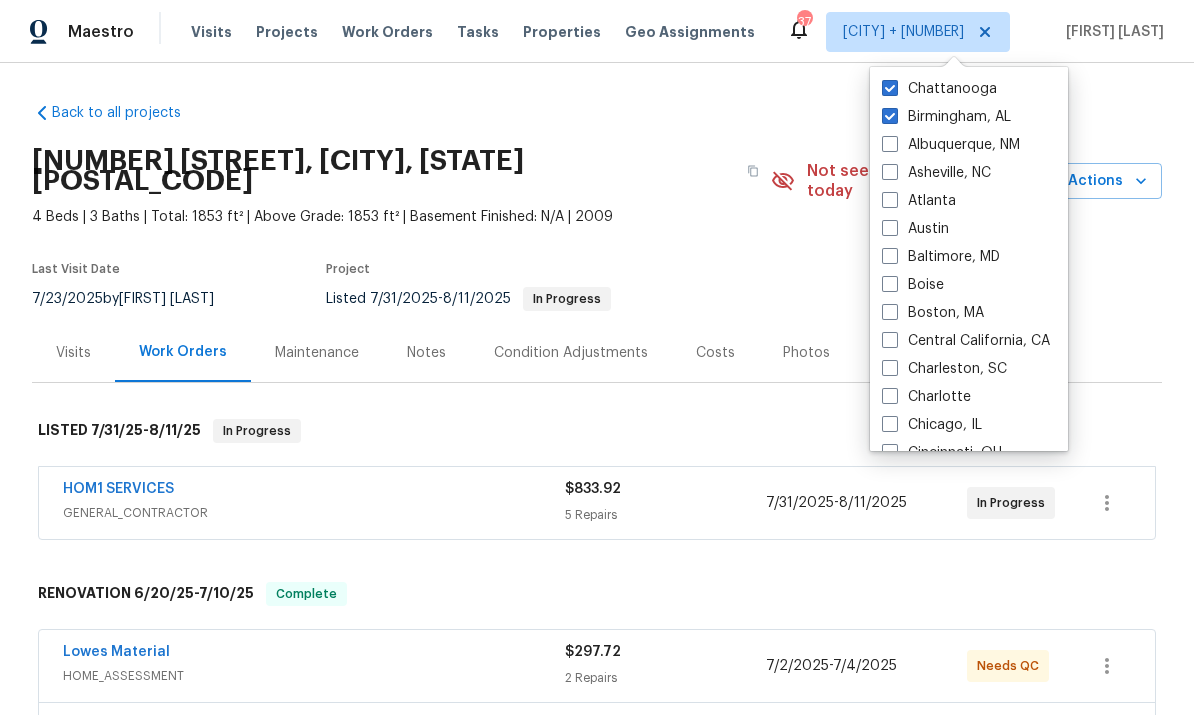 click on "Back to all projects [NUMBER] [STREET], [CITY], [STATE] [BEDS] | [BATHS] | Total: [SQUARE_FEET] ft² | Above Grade: [SQUARE_FEET] ft² | Basement Finished: [NA] | [YEAR] Not seen today Mark Seen Actions Last Visit Date [DATE] by [FIRST] [LAST] Project Listed [DATE] - [DATE] In Progress Visits Work Orders Maintenance Notes Condition Adjustments Costs Photos Floor Plans Cases LISTED [DATE] - [DATE] In Progress HOM1 SERVICES GENERAL_CONTRACTOR [PRICE] [NUMBER] Repairs [DATE] - [DATE] In Progress RENOVATION [DATE] - [DATE] Complete Lowes Material HOME_ASSESSMENT [PRICE] [NUMBER] Repairs [DATE] - [DATE] Needs QC Lowes Material HOME_ASSESSMENT [PRICE] [NUMBER] Repairs [DATE] - [DATE] In Progress C&S Heating and Cooling HVAC, BRN_AND_LRR [PRICE] [NUMBER] Repair [DATE] - [DATE] In Progress Jeepers Sweepers CLEANING_MAINTENANCE, CLEANING [PRICE] [NUMBER] Repair [DATE] - [DATE] Paid Top Notch Power Washing GENERAL_CONTRACTOR [PRICE] [NUMBER] Repairs [DATE] - [DATE] Paid Centralized Purchasing [PRICE]" at bounding box center (597, 746) 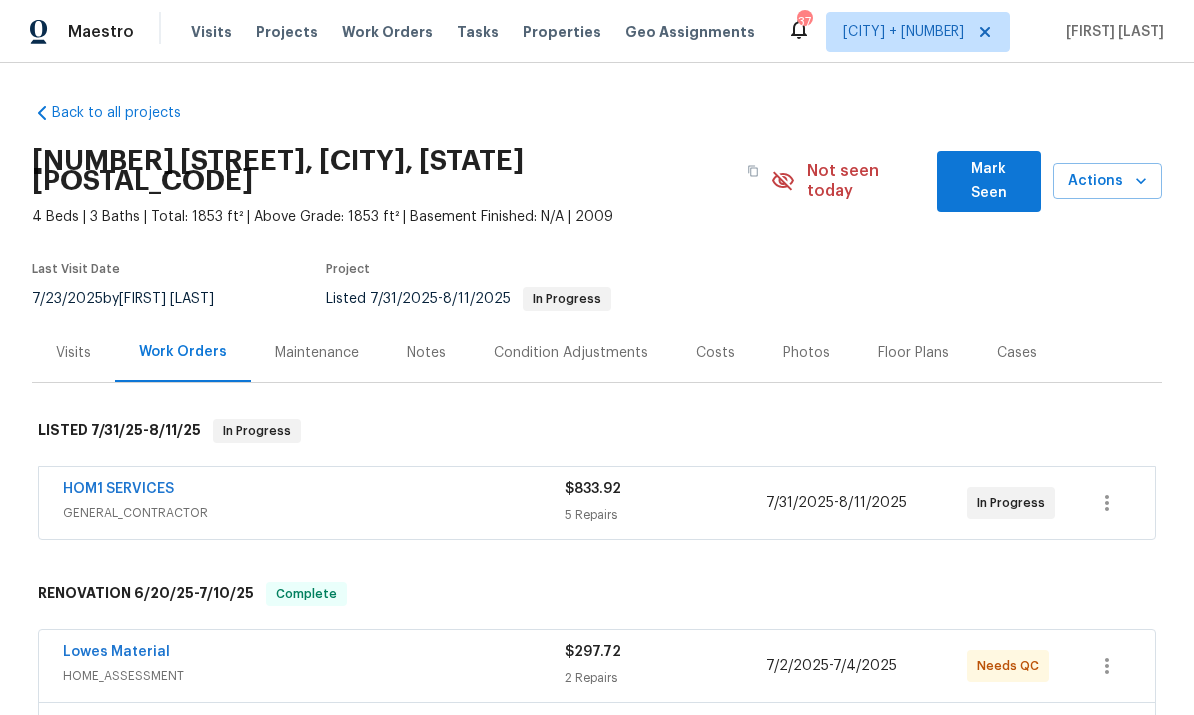 click on "Properties" at bounding box center [562, 32] 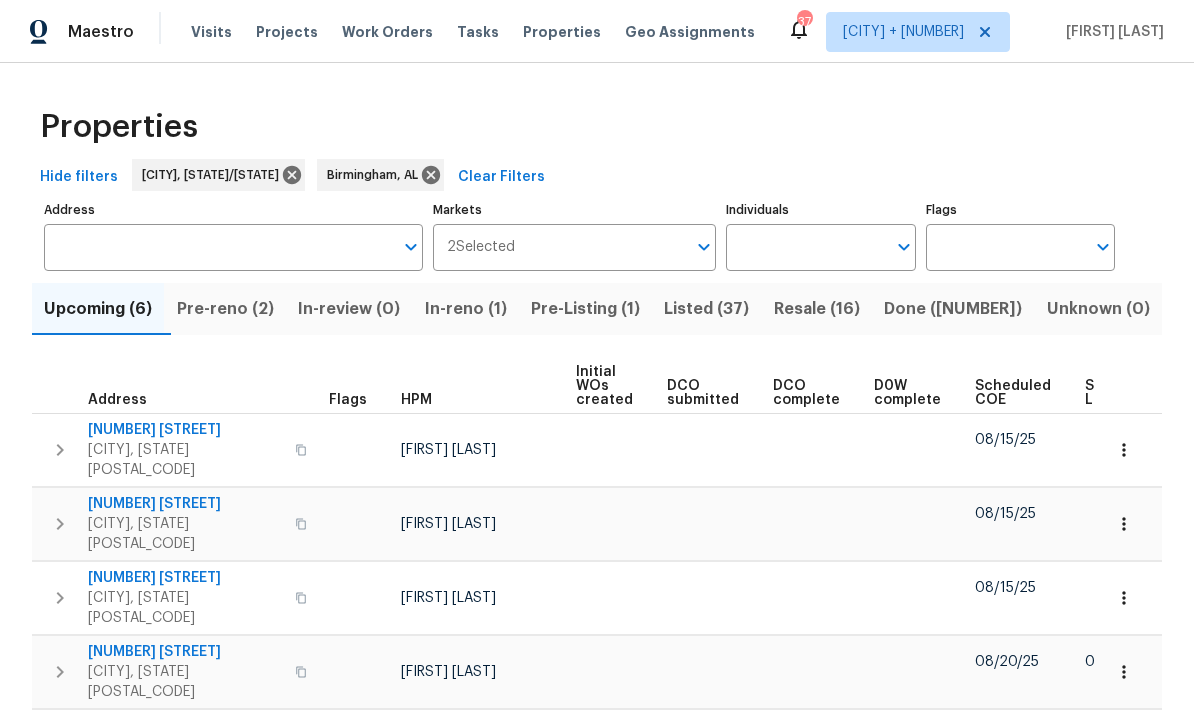click on "In-reno (1)" at bounding box center [465, 309] 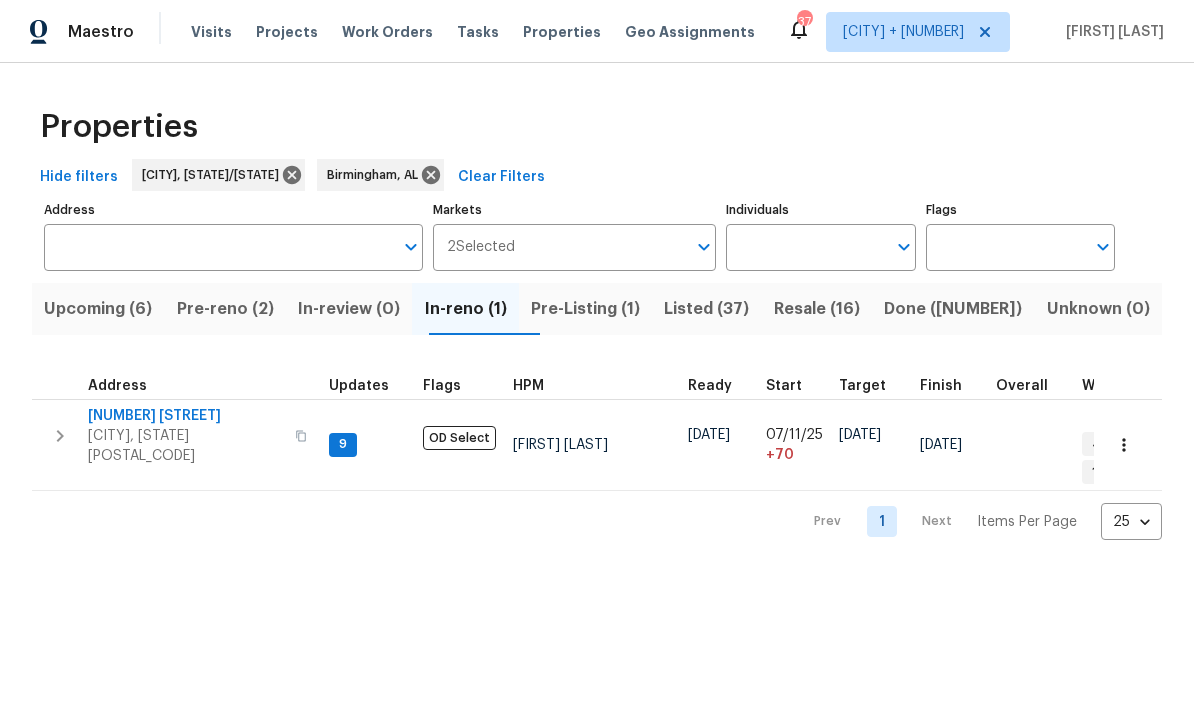 click on "Pre-Listing (1)" at bounding box center (585, 309) 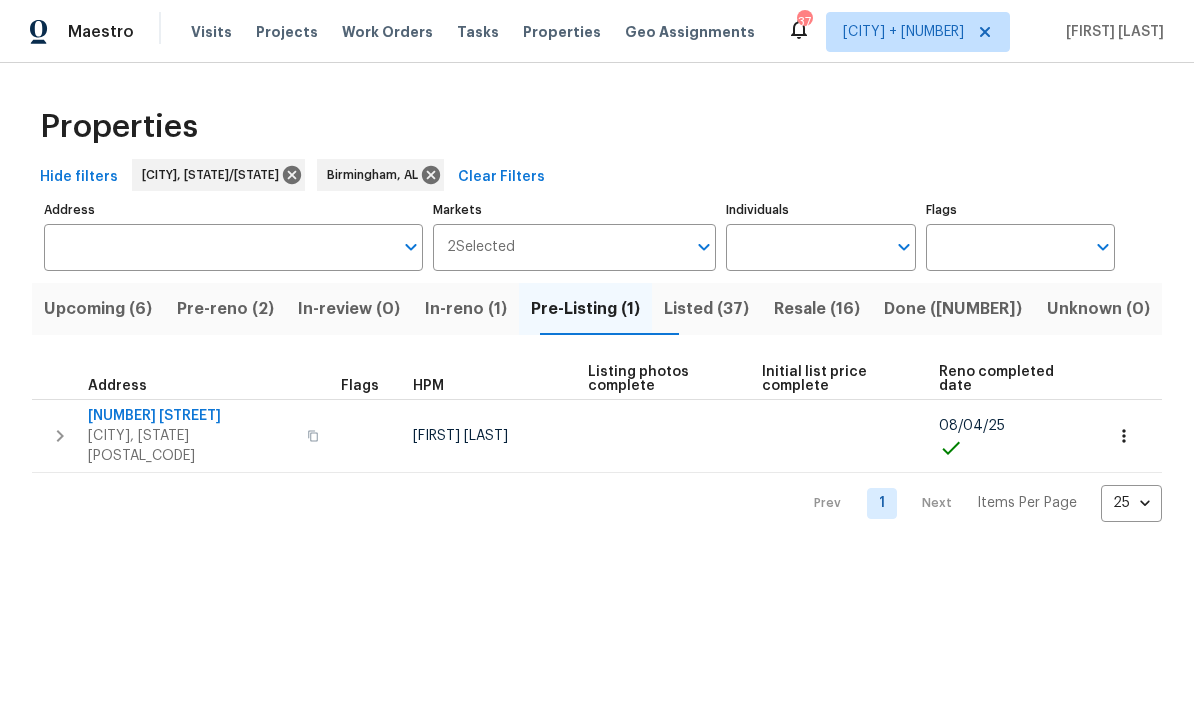 click on "Listed (37)" at bounding box center [706, 309] 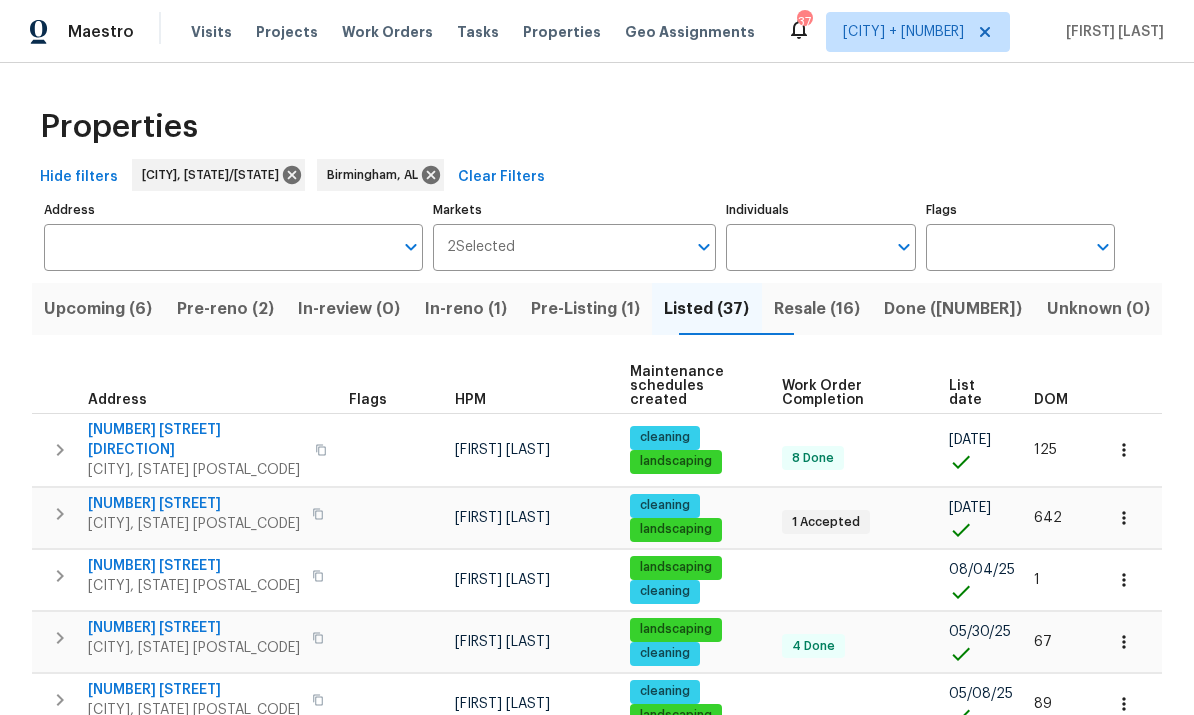 click on "Address" at bounding box center (218, 247) 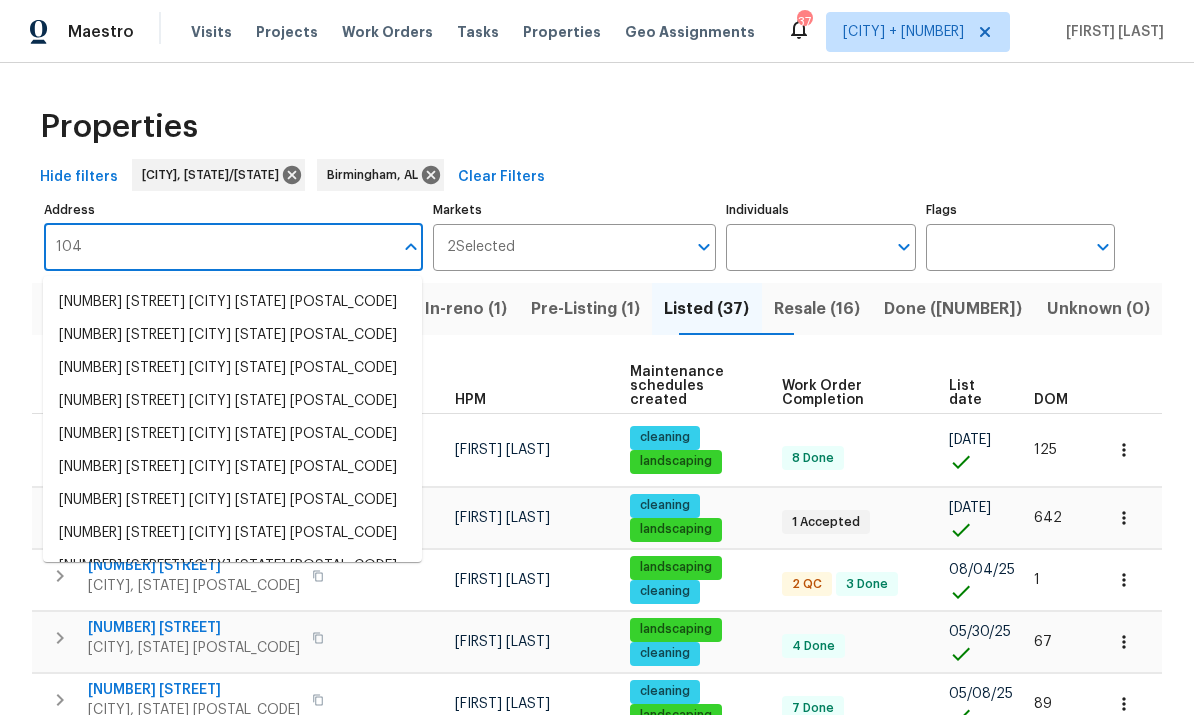scroll, scrollTop: 360, scrollLeft: 0, axis: vertical 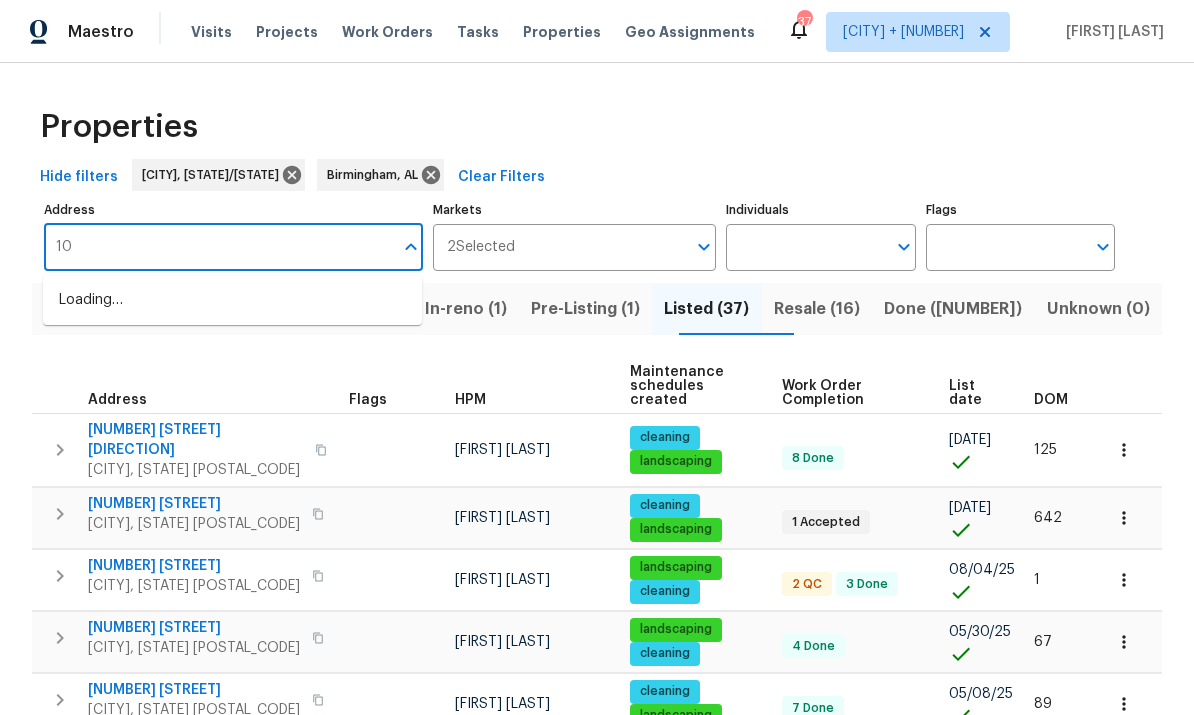 type on "1" 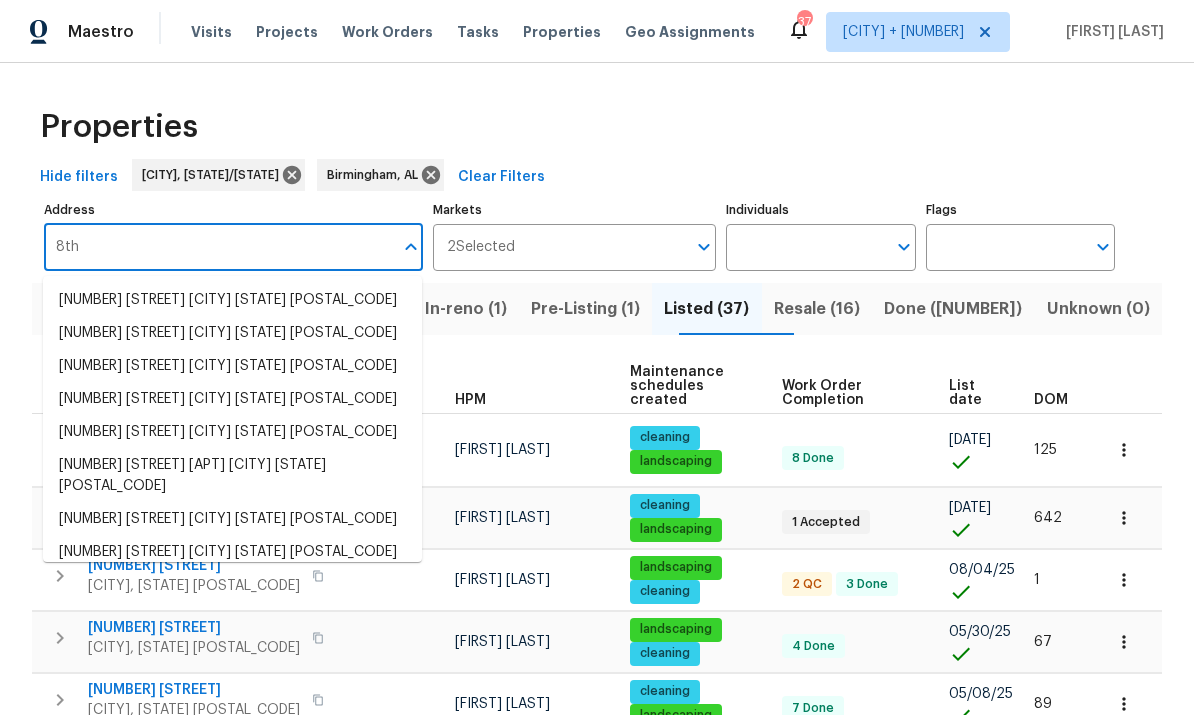 type on "8th" 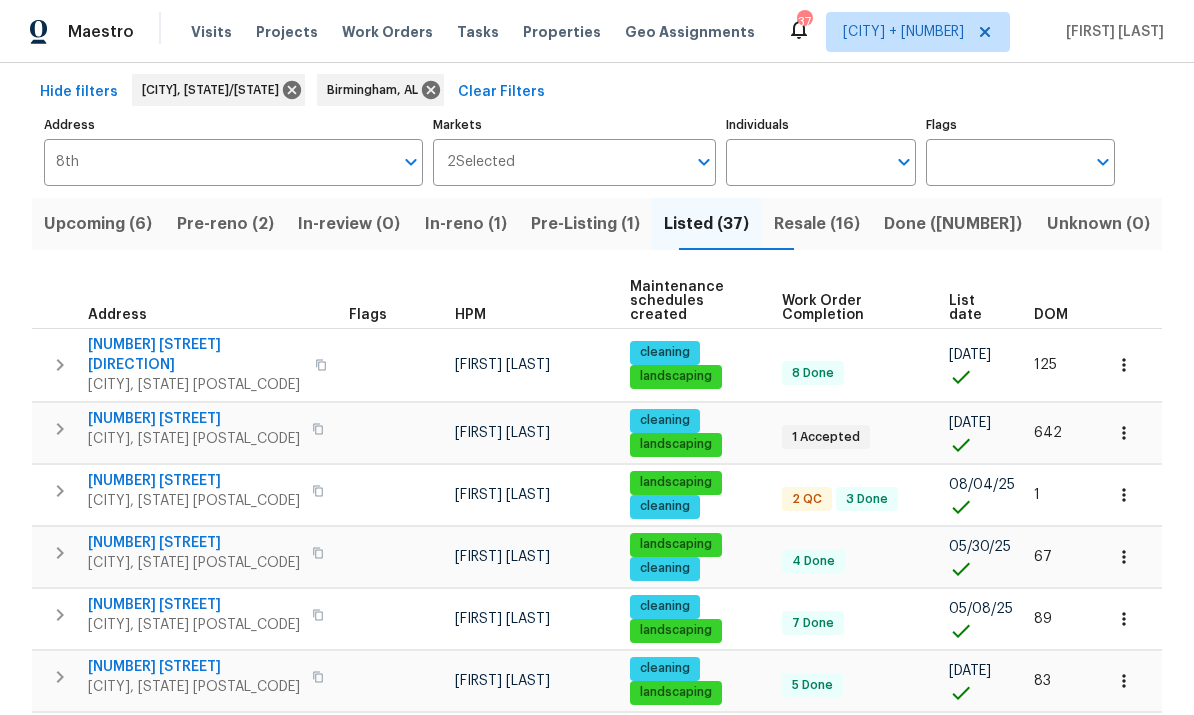 scroll, scrollTop: 86, scrollLeft: 0, axis: vertical 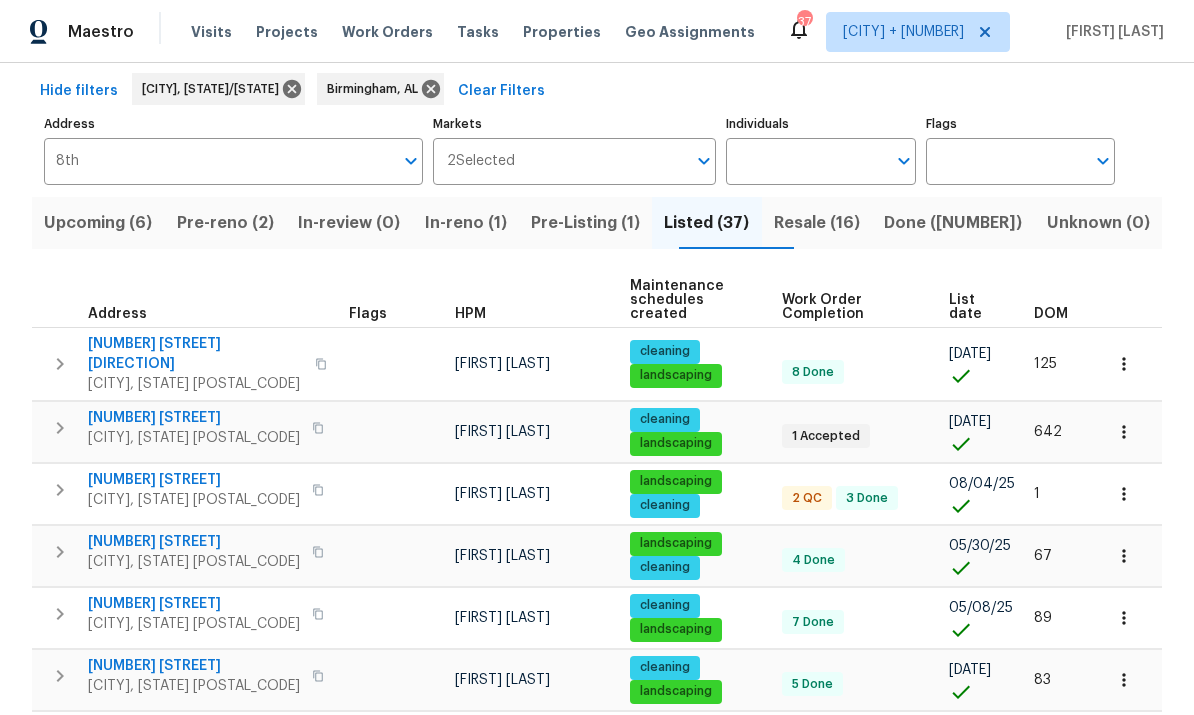 click on "[NUMBER] [STREET]" at bounding box center (194, 480) 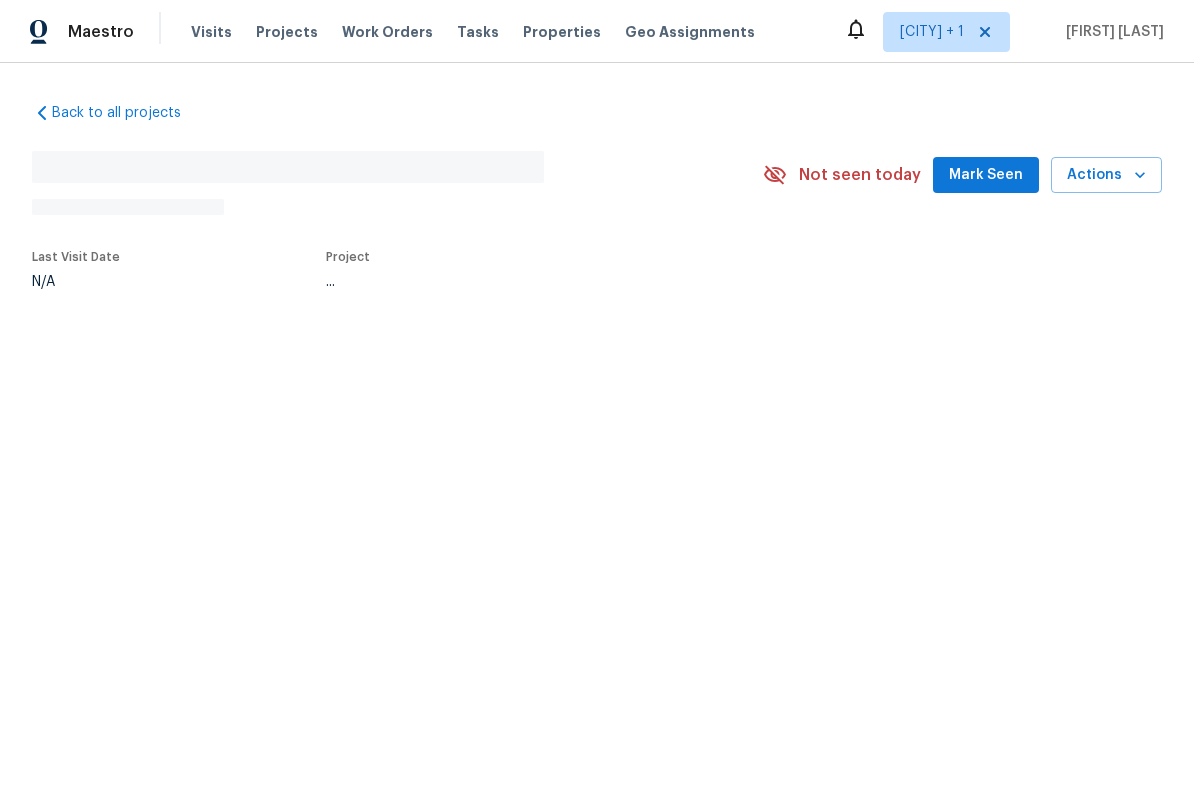 scroll, scrollTop: 0, scrollLeft: 0, axis: both 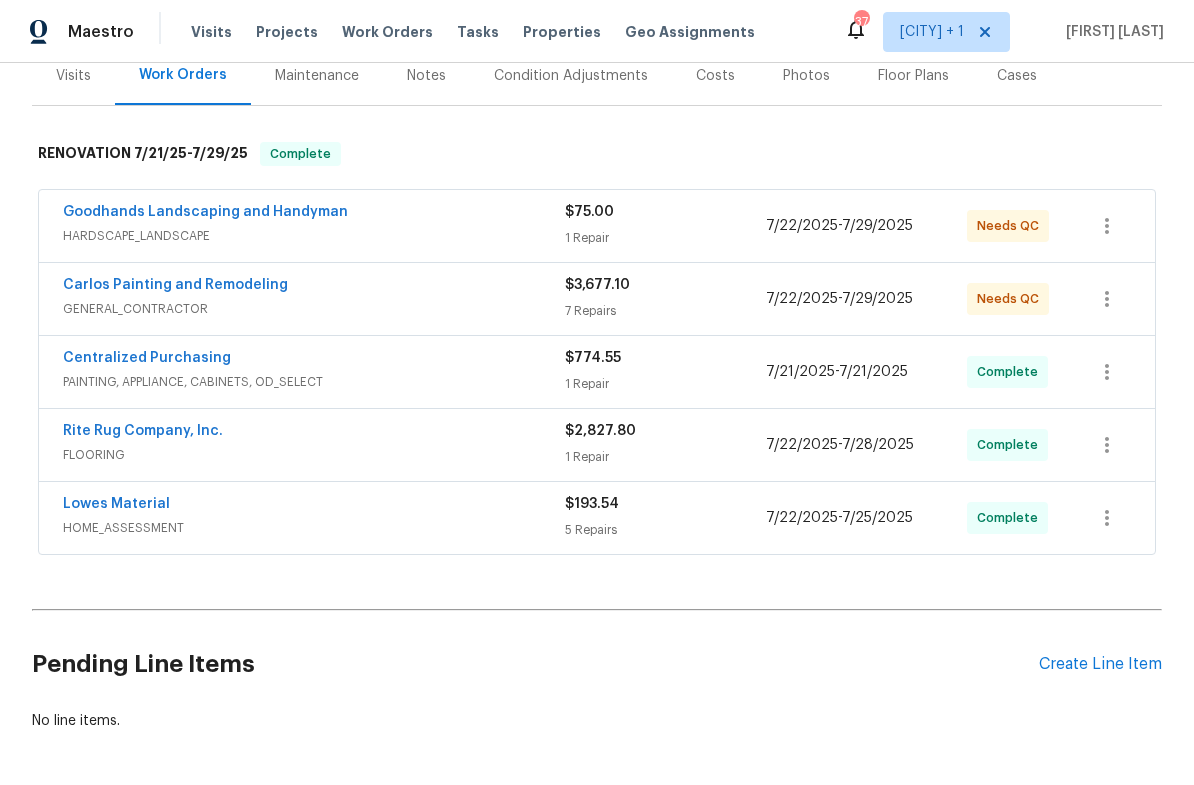 click on "Carlos Painting and Remodeling" at bounding box center (175, 285) 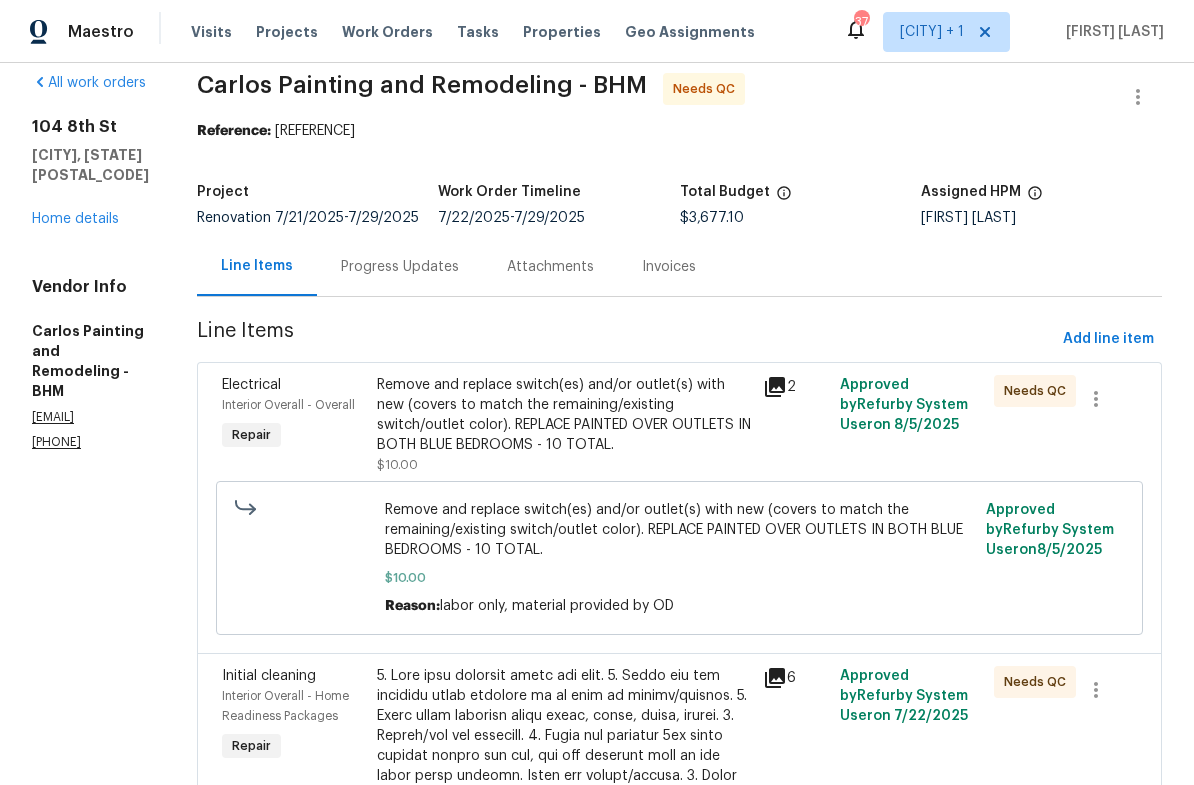 scroll, scrollTop: 48, scrollLeft: 0, axis: vertical 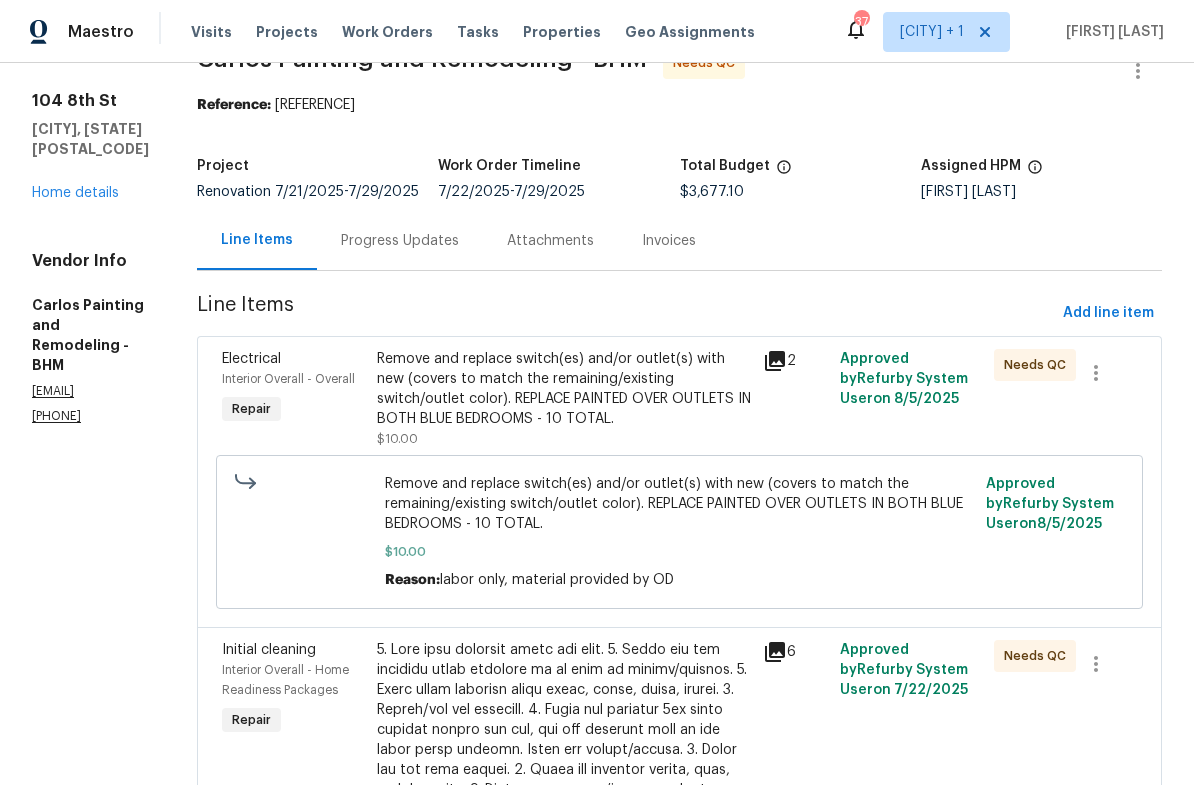 click 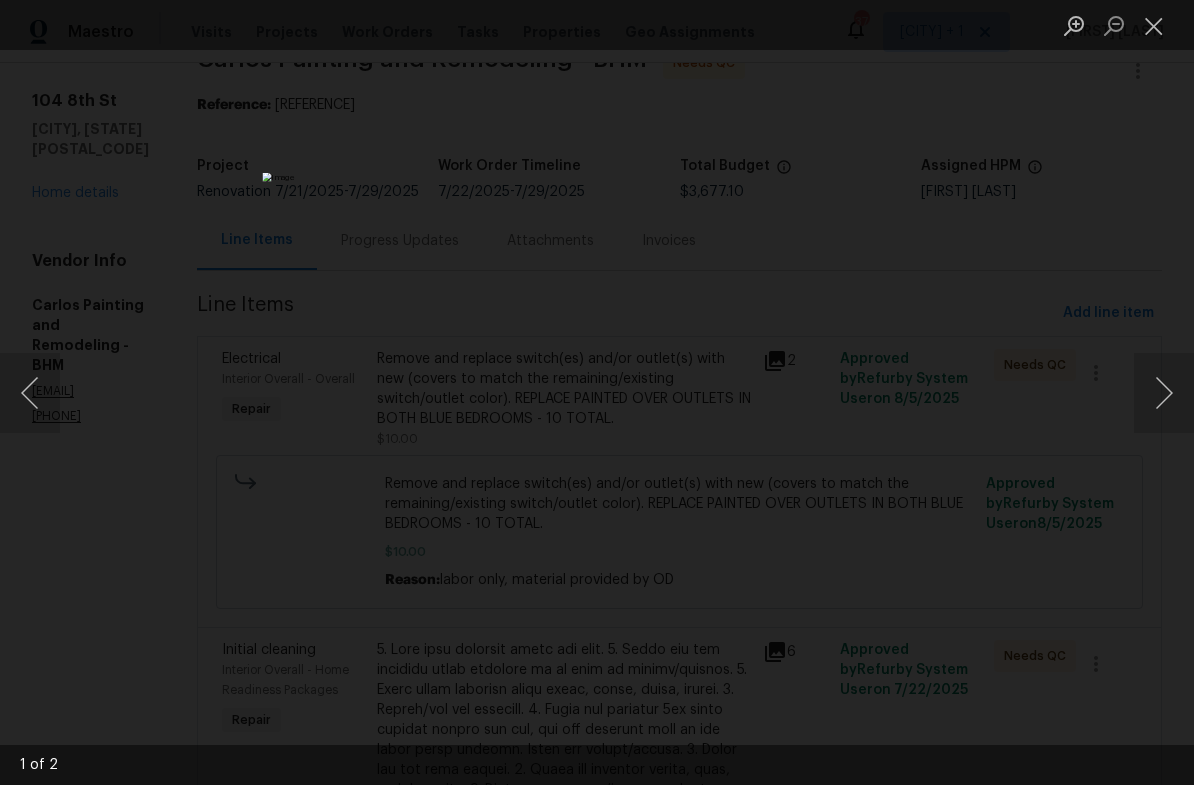 click at bounding box center [1164, 393] 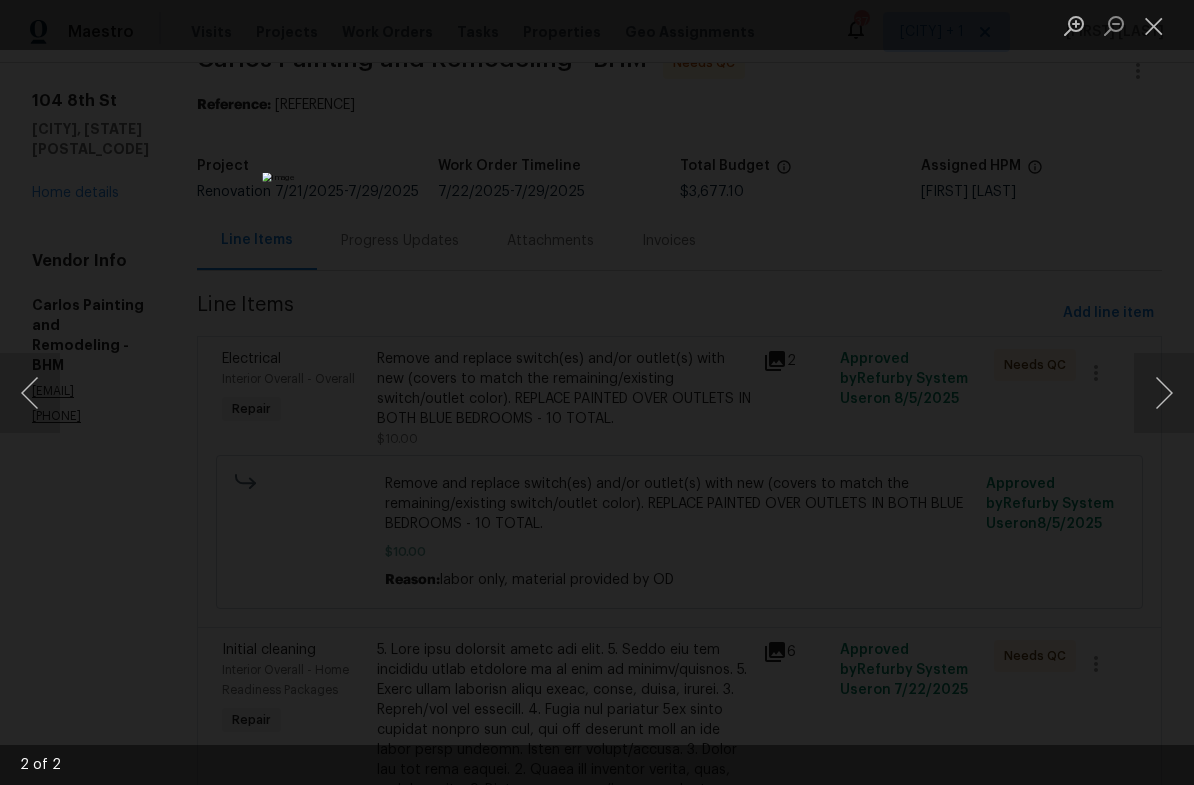 click at bounding box center (597, 392) 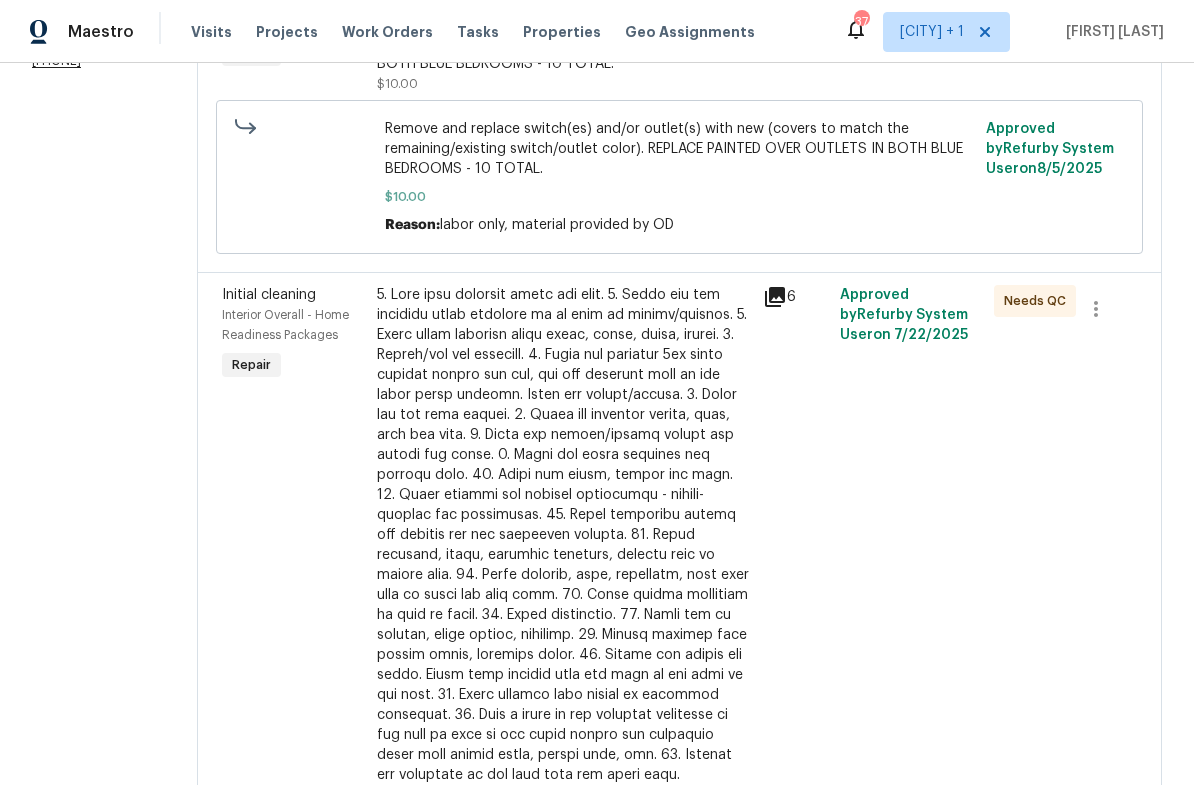 scroll, scrollTop: 418, scrollLeft: 0, axis: vertical 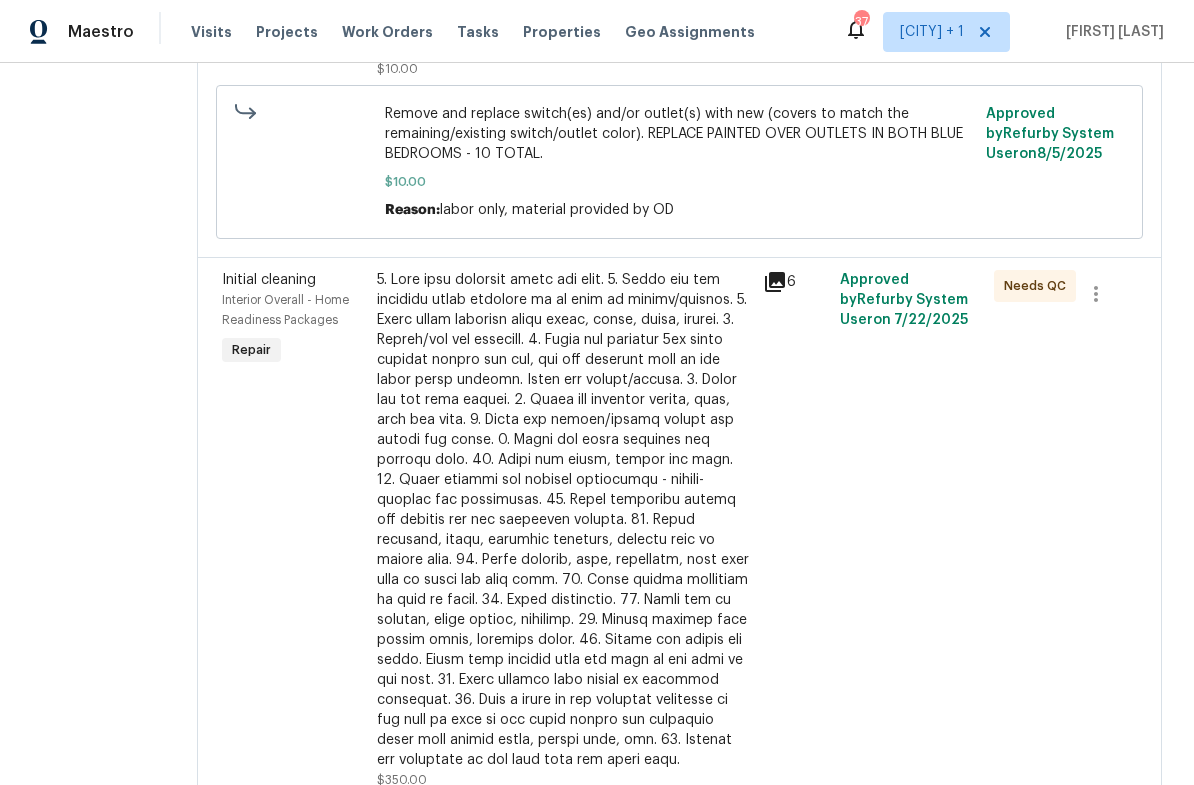 click 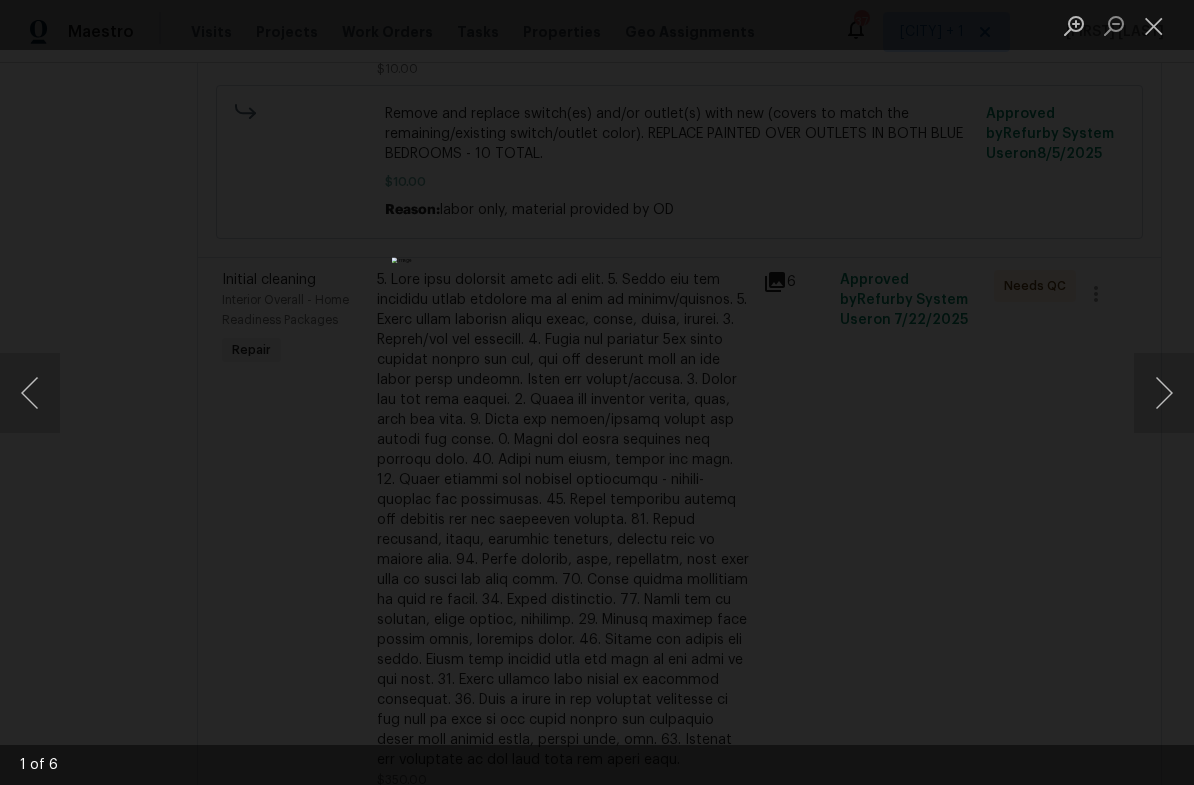 click at bounding box center [1164, 393] 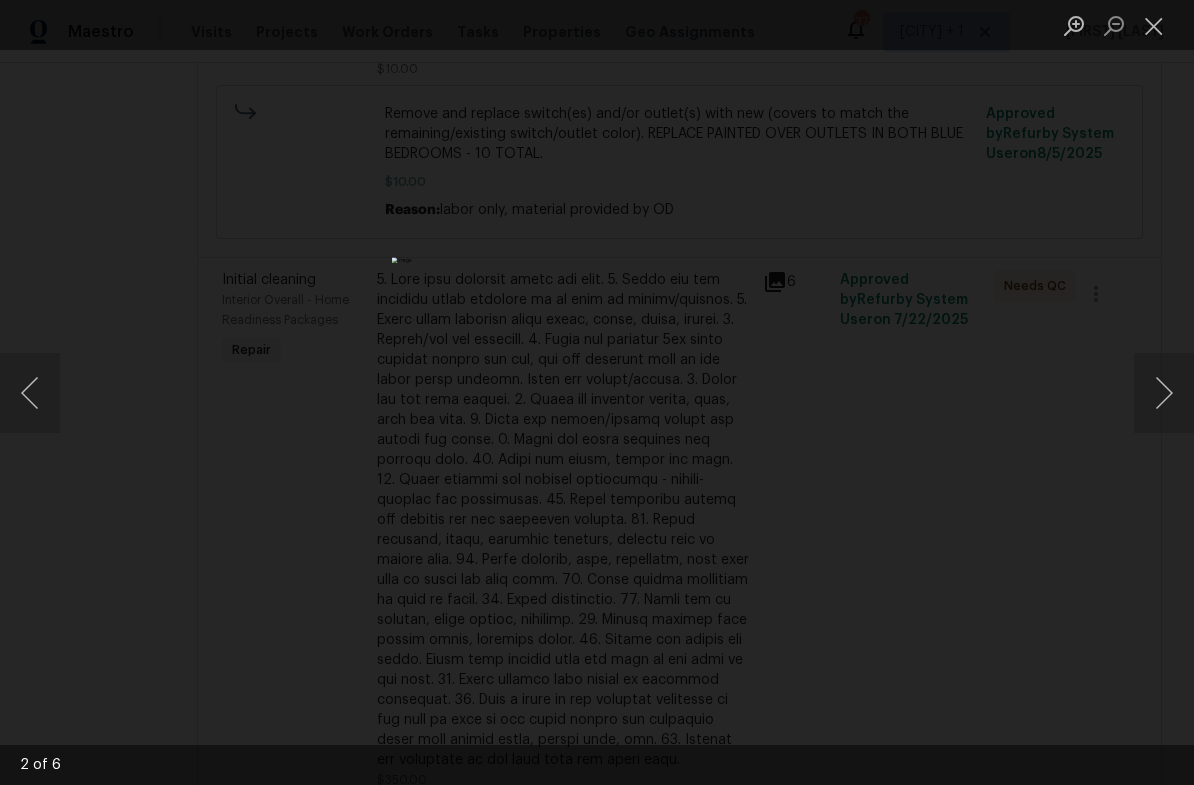 click at bounding box center [1164, 393] 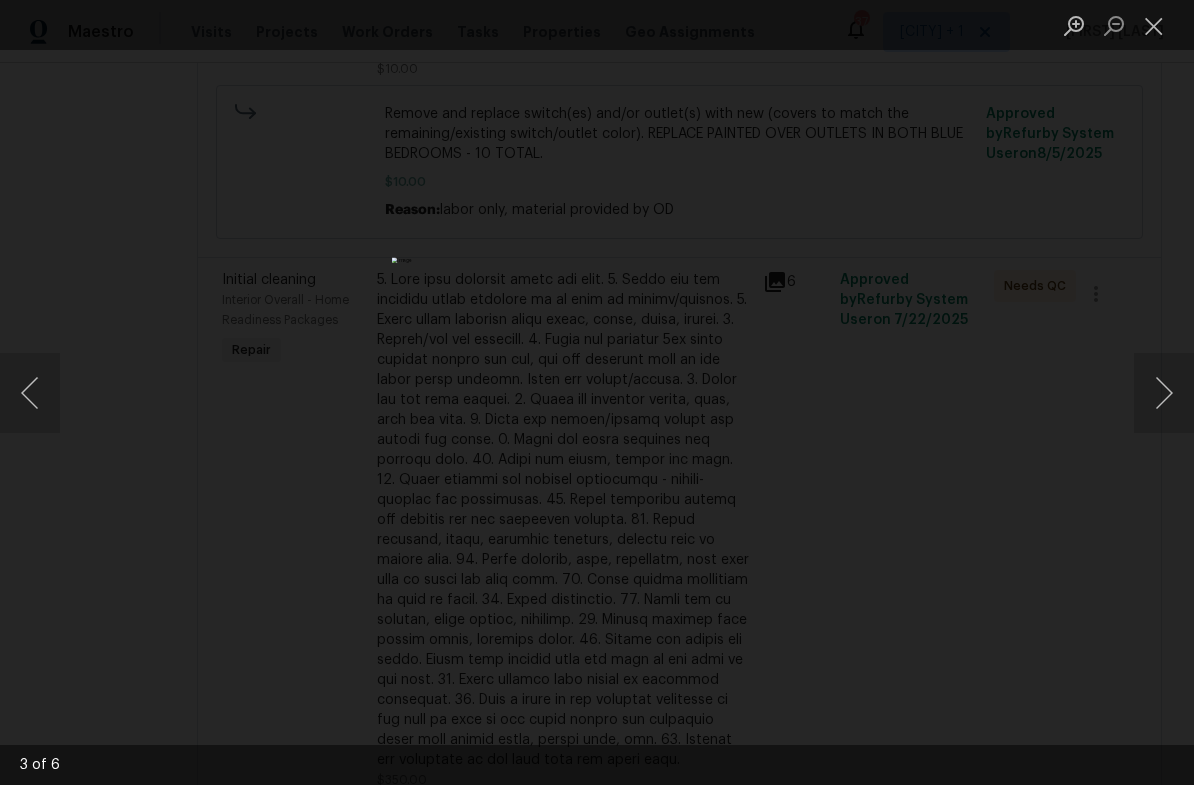 click at bounding box center (1164, 393) 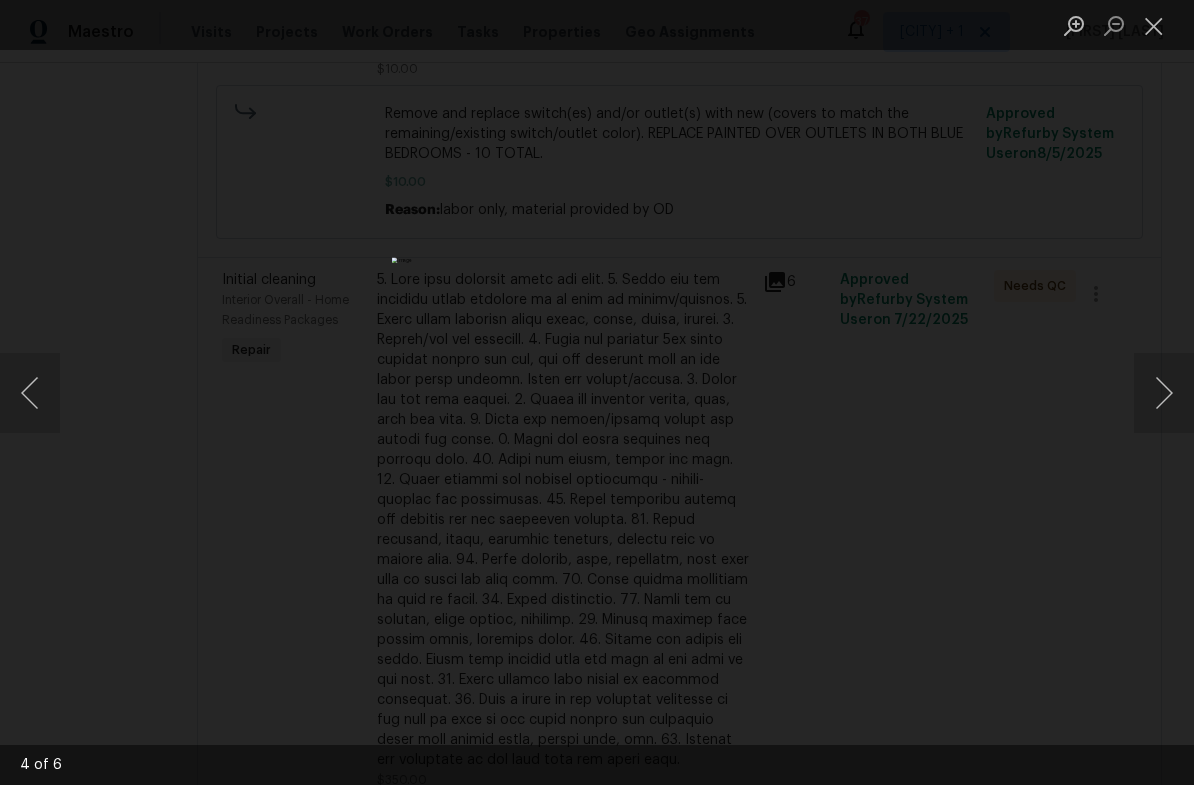 click at bounding box center [1164, 393] 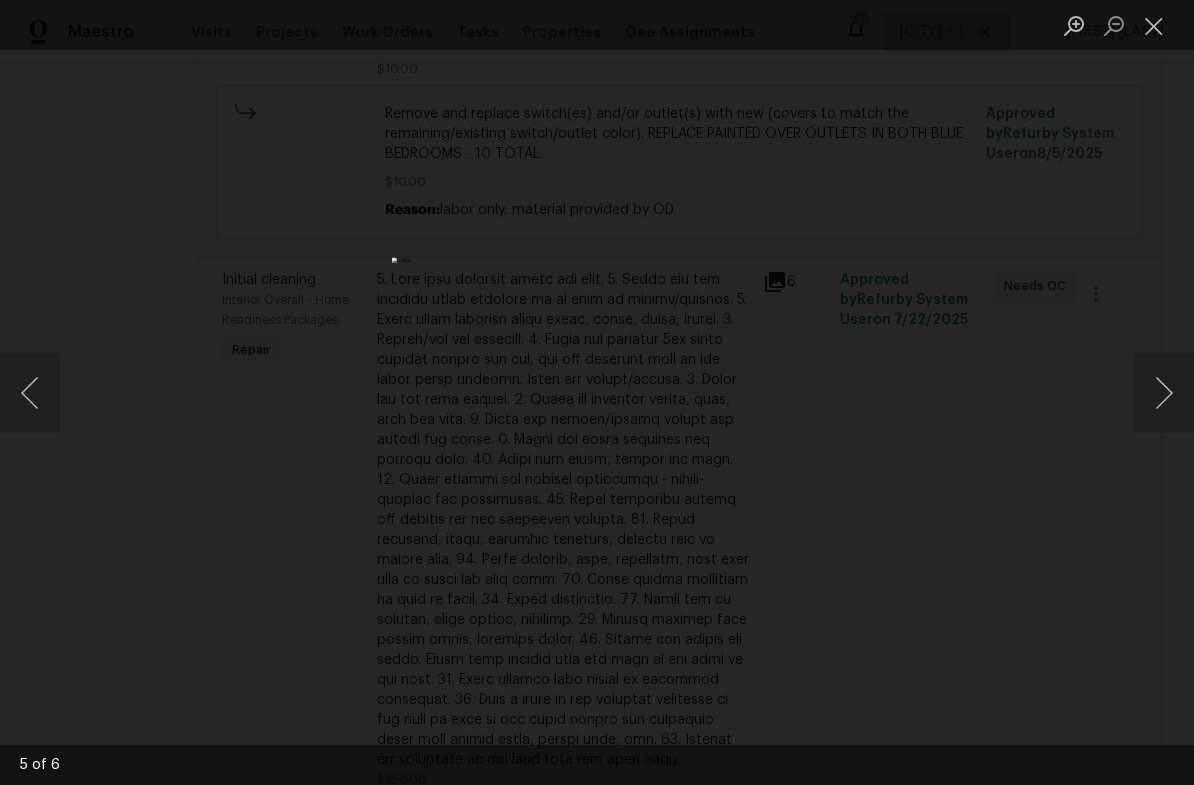 click at bounding box center (1164, 393) 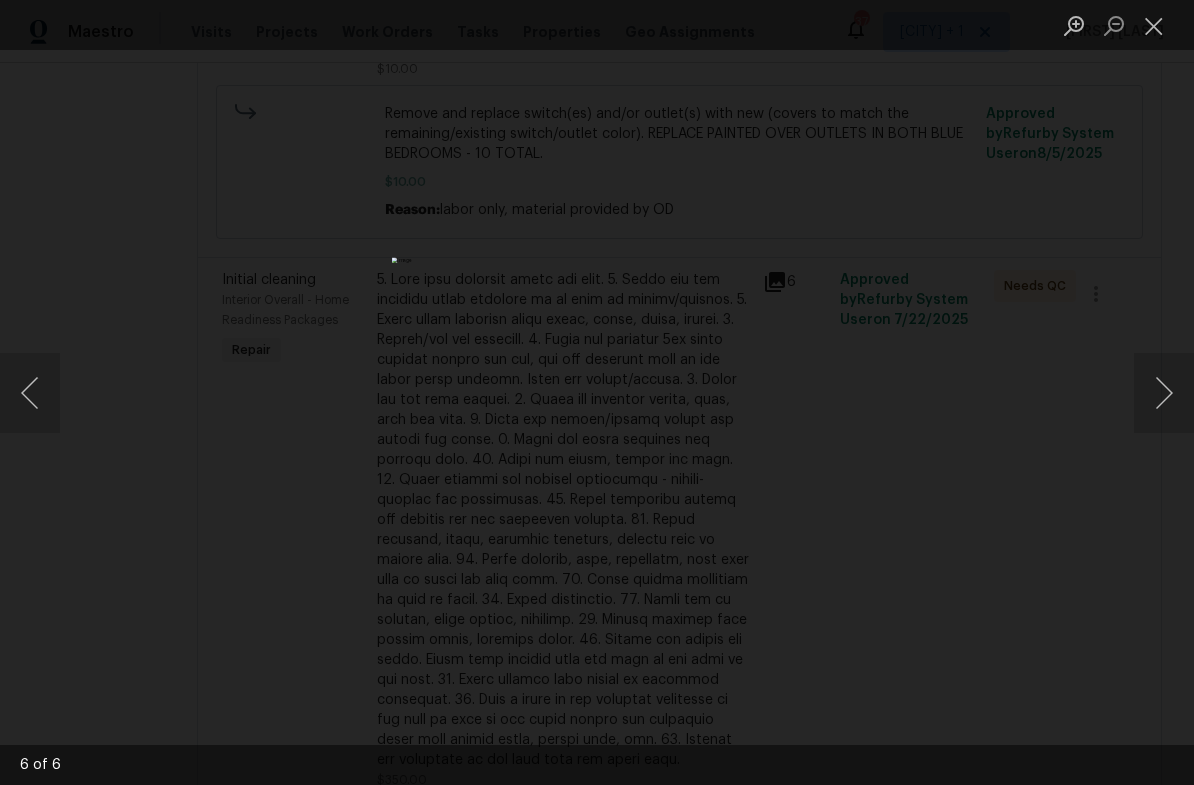 click at bounding box center [597, 392] 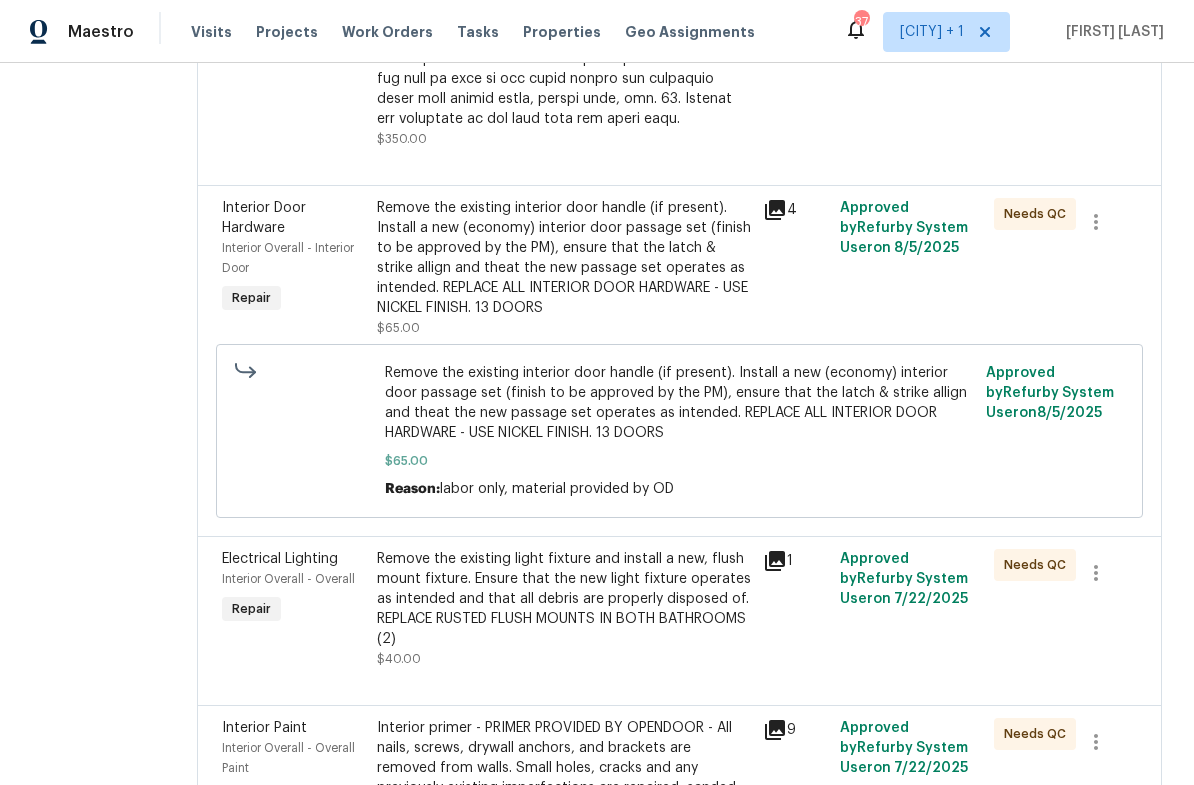 scroll, scrollTop: 1070, scrollLeft: 0, axis: vertical 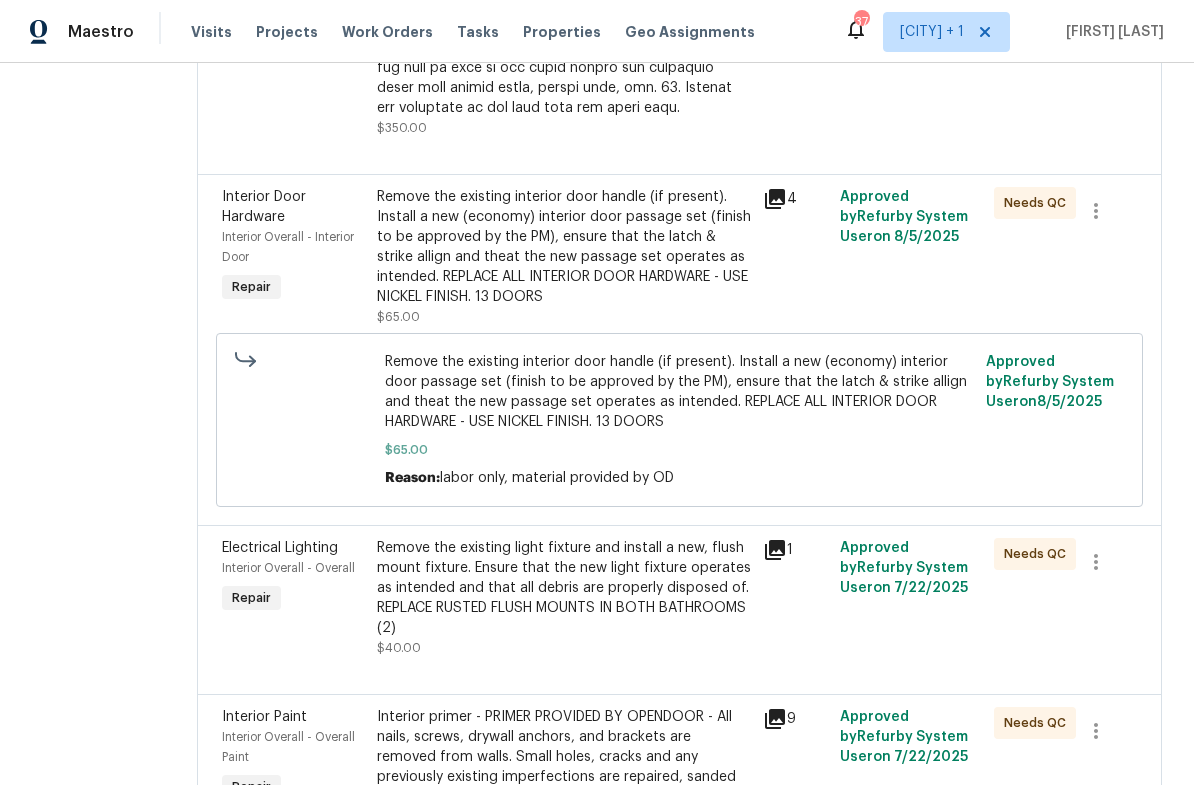 click 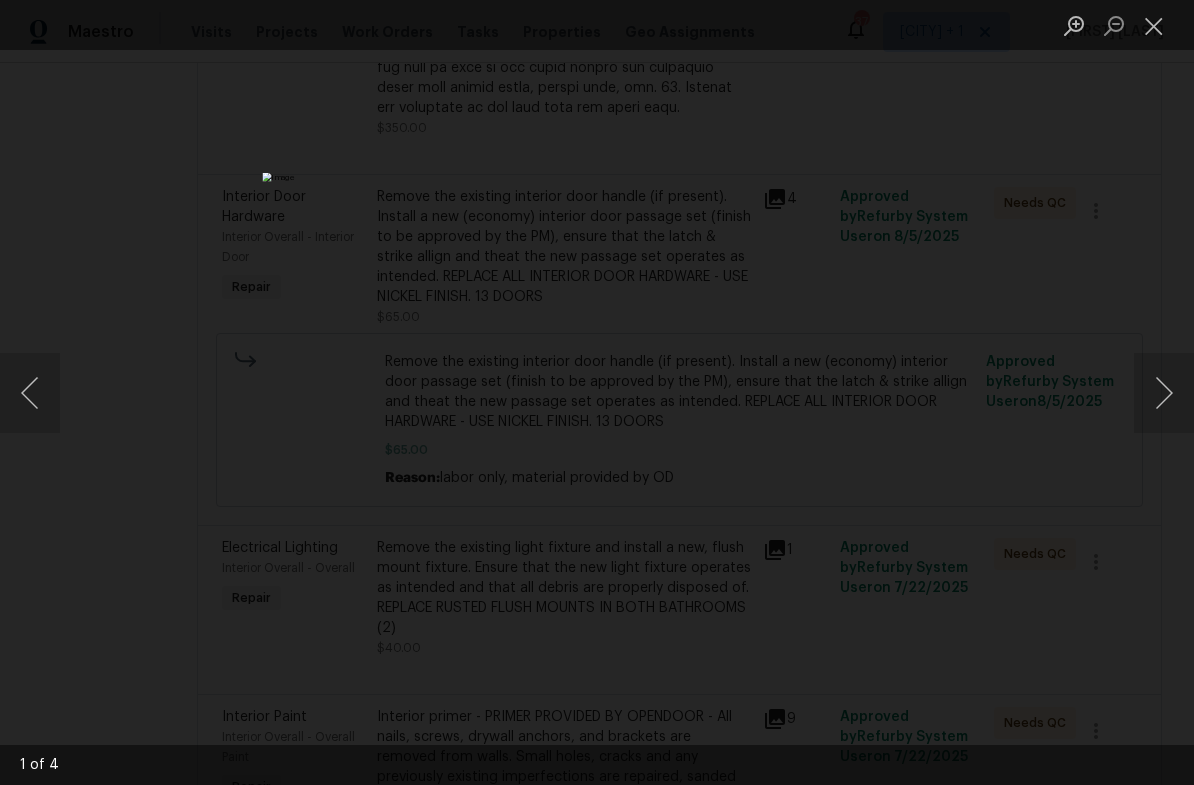 click at bounding box center (1164, 393) 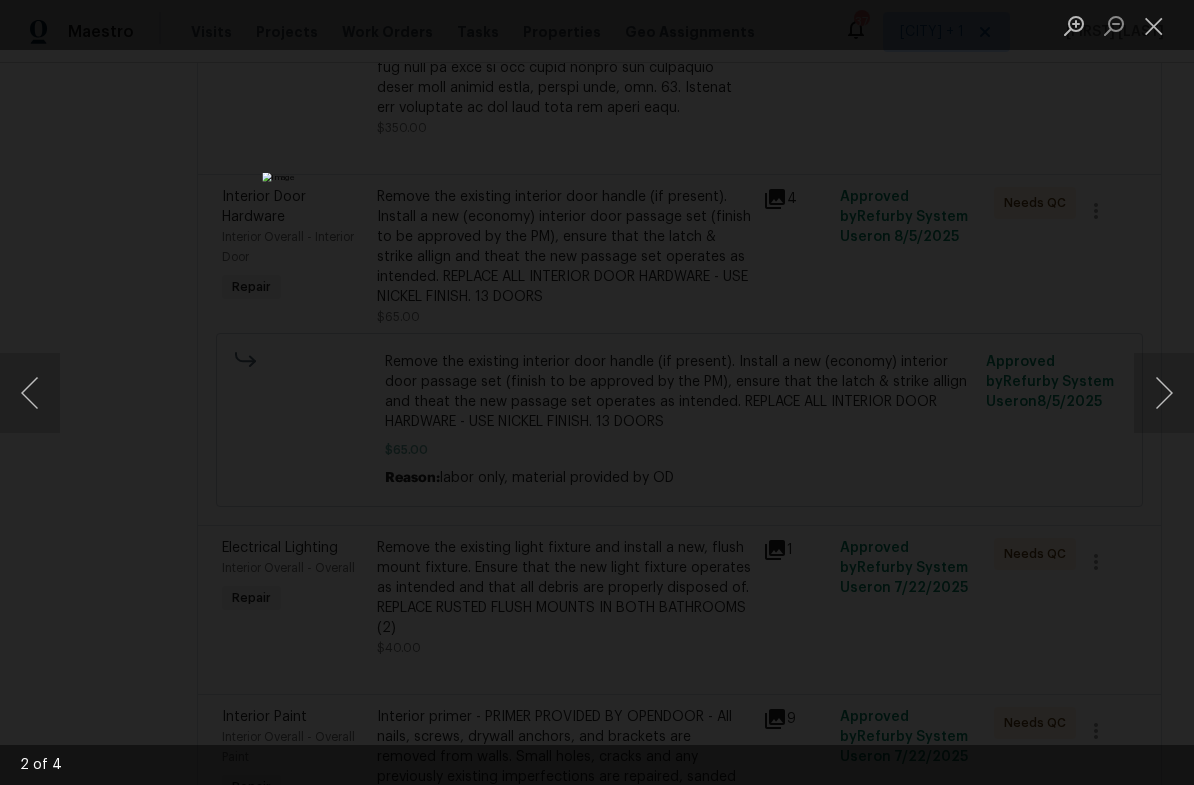 click at bounding box center (1164, 393) 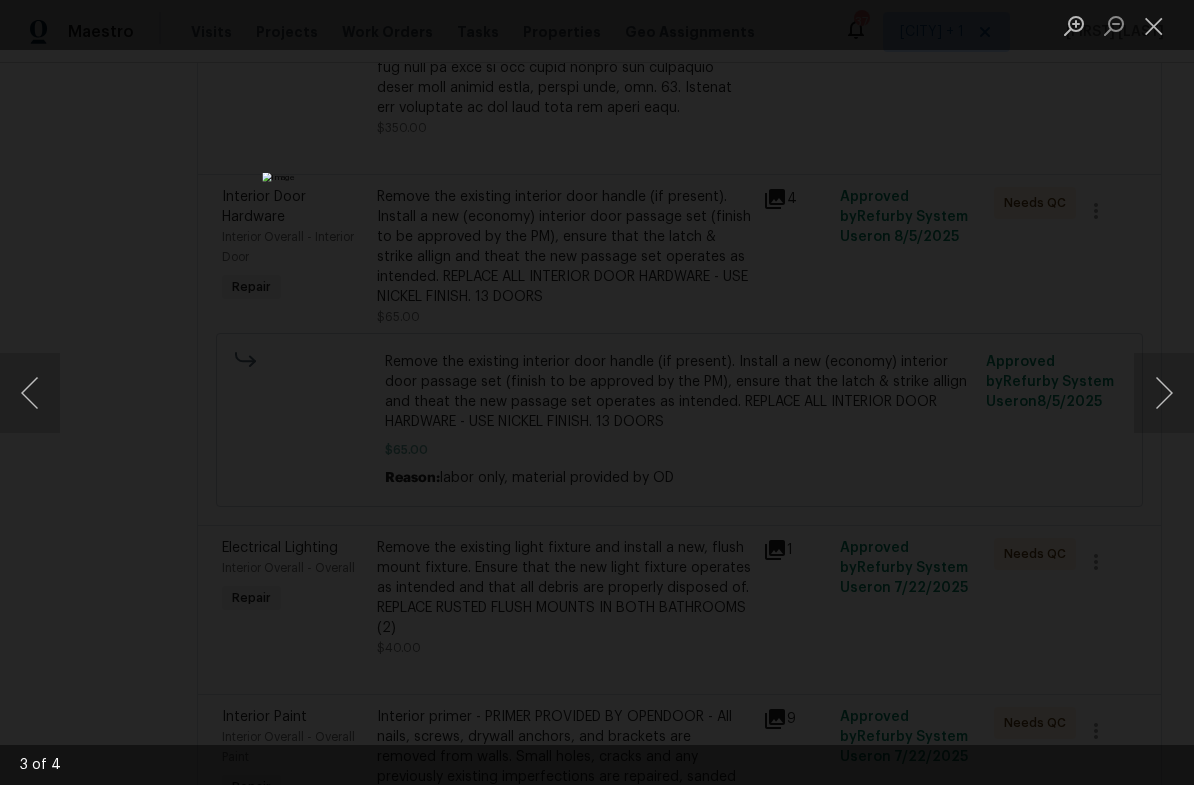 click at bounding box center [1164, 393] 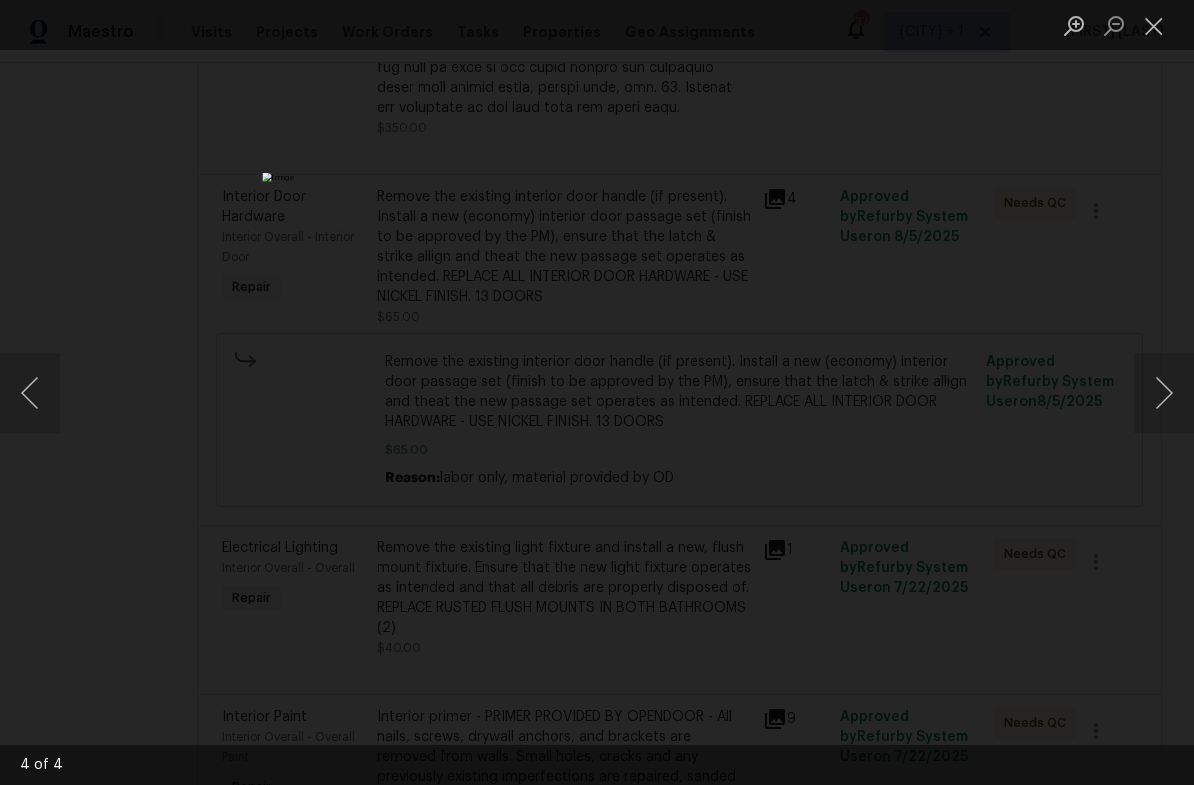 click at bounding box center (1164, 393) 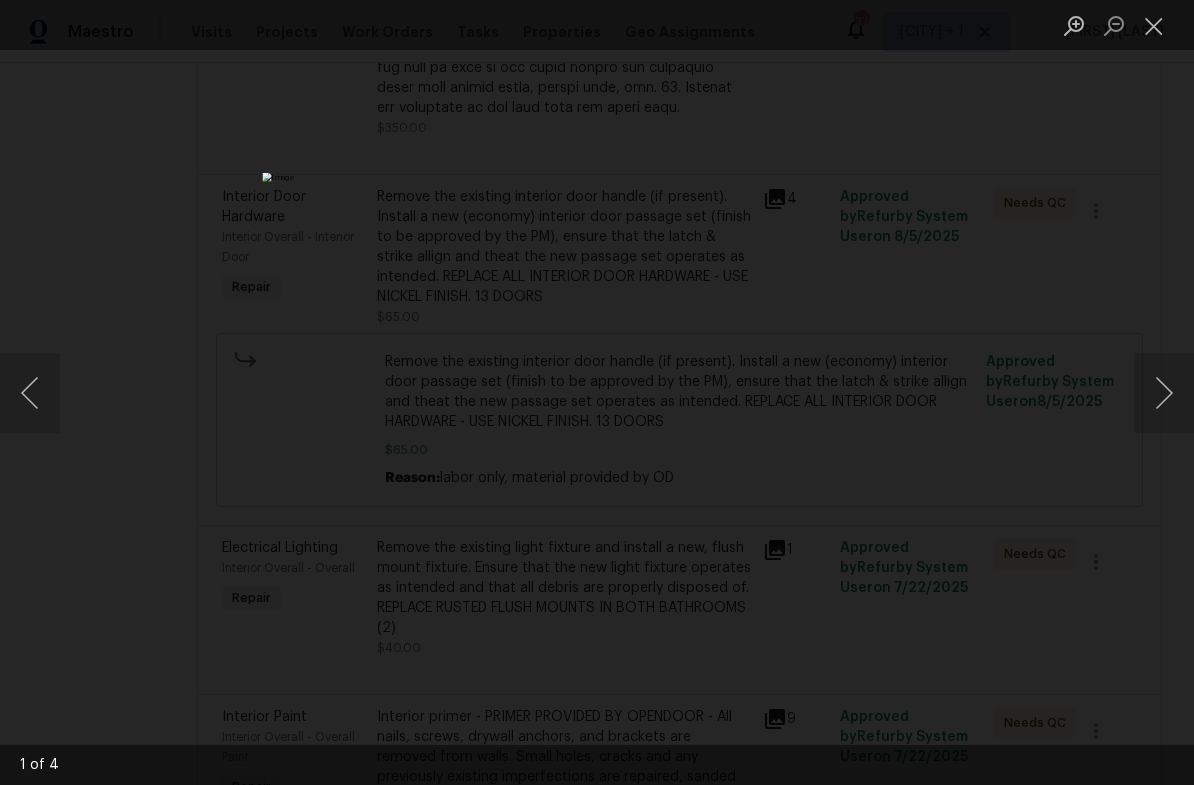 click at bounding box center [1164, 393] 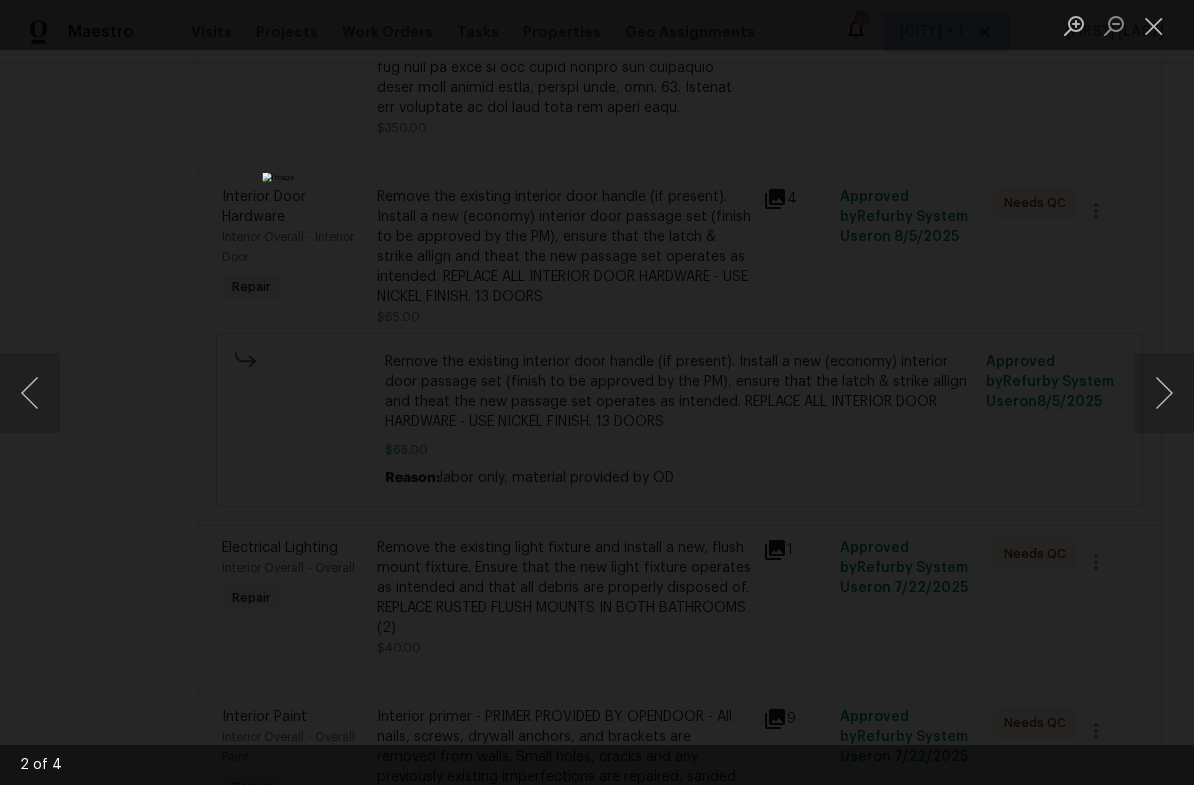 click at bounding box center [1164, 393] 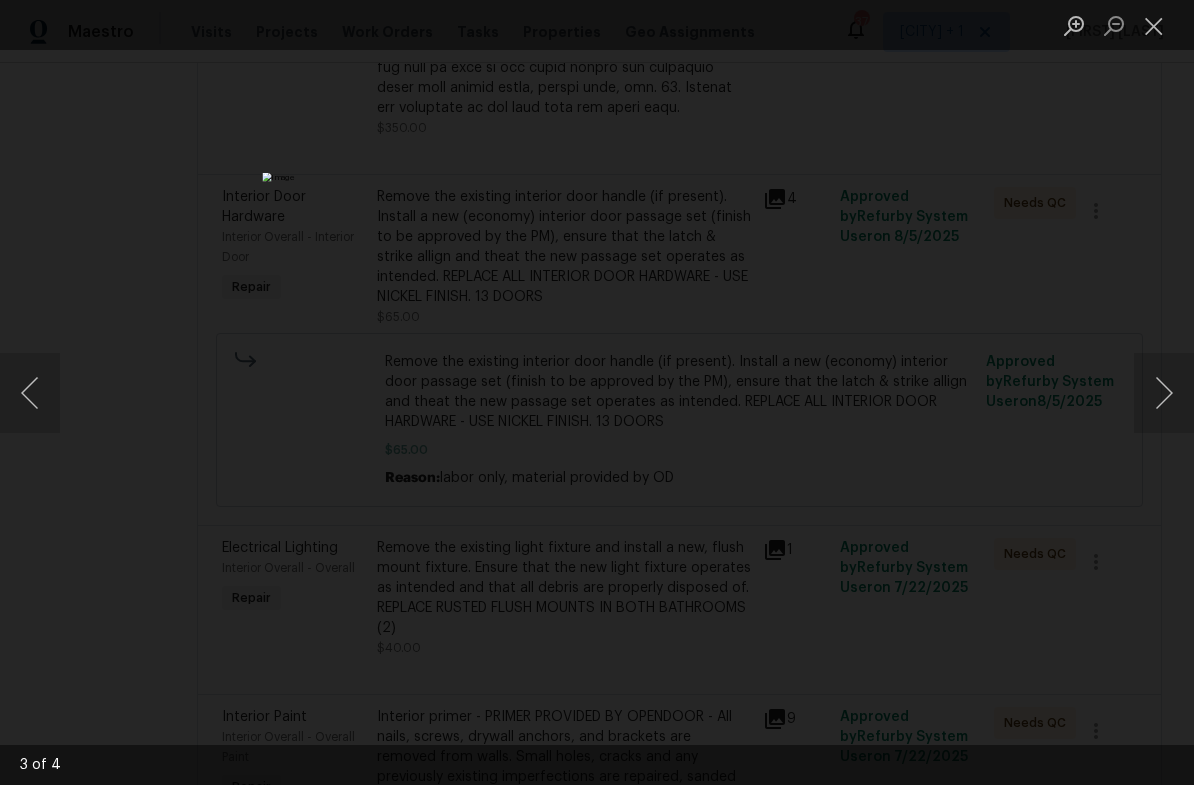 click at bounding box center [597, 392] 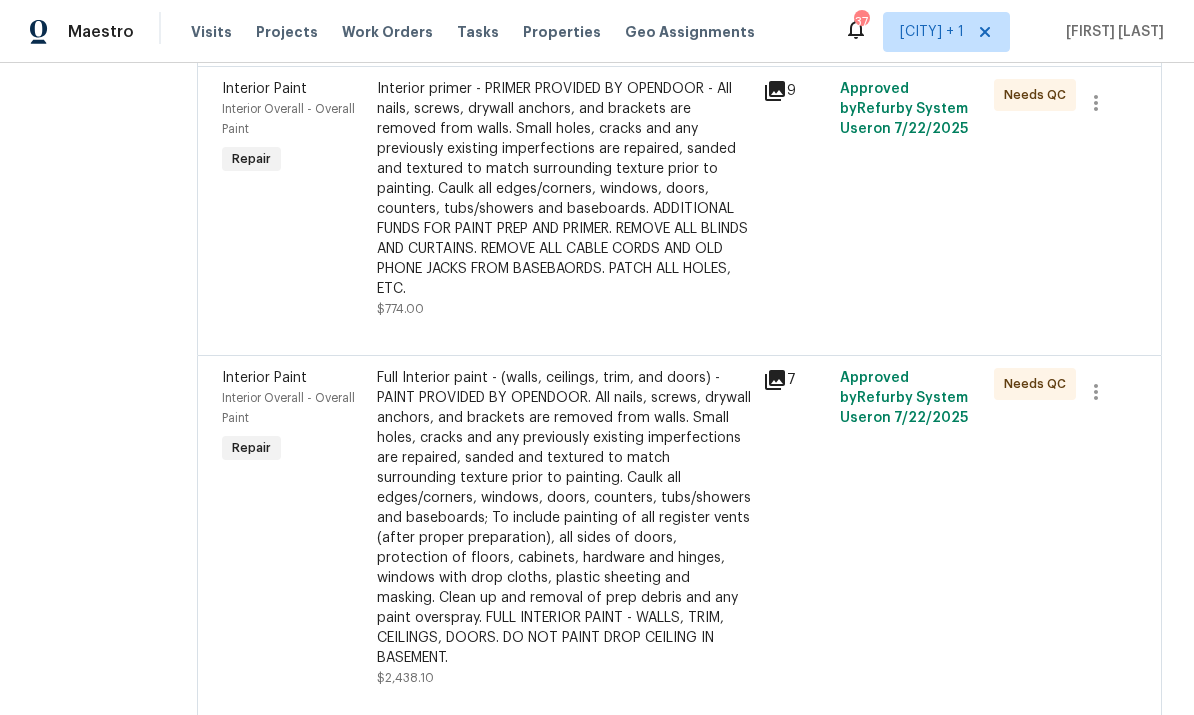 scroll, scrollTop: 1697, scrollLeft: 0, axis: vertical 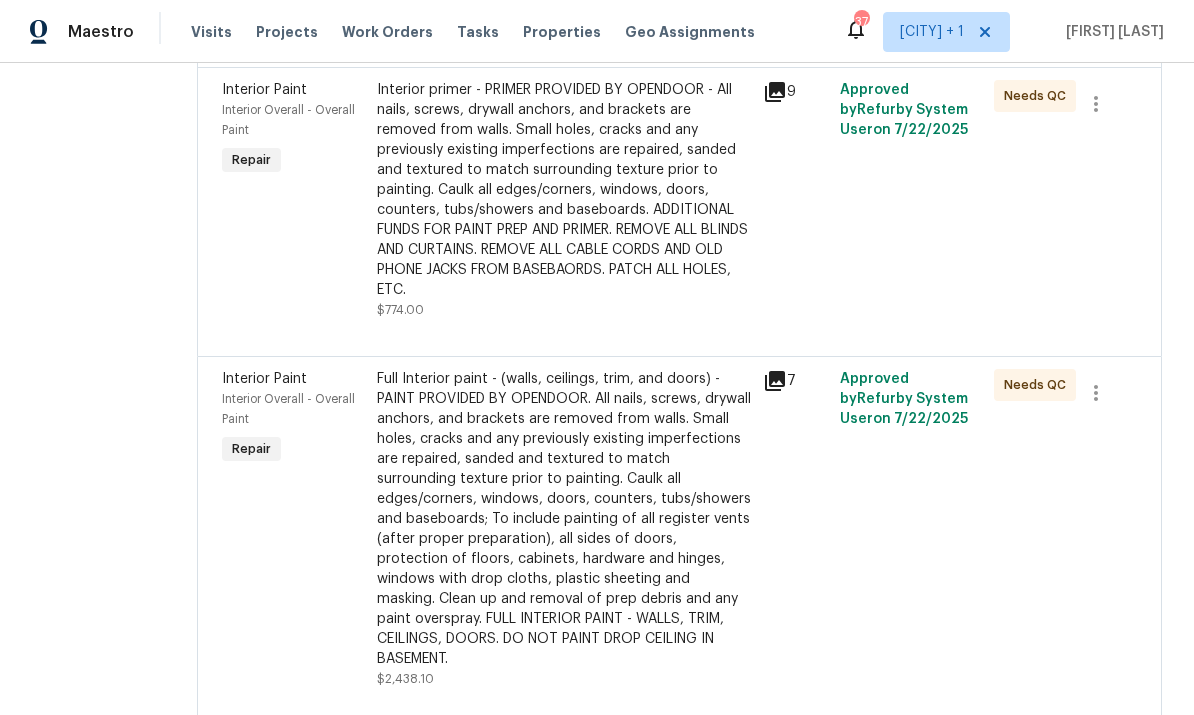 click on "All work orders 104 8th St Pleasant Grove, AL 35127 Home details Vendor Info Carlos Painting and Remodeling - BHM azteca13mex@gmail.com (256) 913-3227 Carlos Painting and Remodeling - BHM Needs QC Reference:   YC28SCMH4C40-2ca74982a Project Renovation   7/21/2025  -  7/29/2025 Work Order Timeline 7/22/2025  -  7/29/2025 Total Budget $3,677.10 Assigned HPM Brian Holloway Line Items Progress Updates Attachments Invoices Line Items Add line item Electrical Interior Overall - Overall Repair Remove and replace switch(es) and/or outlet(s) with new (covers to match the remaining/existing switch/outlet color). REPLACE PAINTED OVER OUTLETS IN BOTH BLUE BEDROOMS - 10 TOTAL. $10.00   2 Approved by  Refurby System User  on   8/5/2025 Needs QC Remove and replace switch(es) and/or outlet(s) with new (covers to match the remaining/existing switch/outlet color). REPLACE PAINTED OVER OUTLETS IN BOTH BLUE BEDROOMS - 10 TOTAL. $10.00 Reason:  labor only, material provided by OD Approved by  Refurby System User  on  8/5/2025   6" at bounding box center (597, -426) 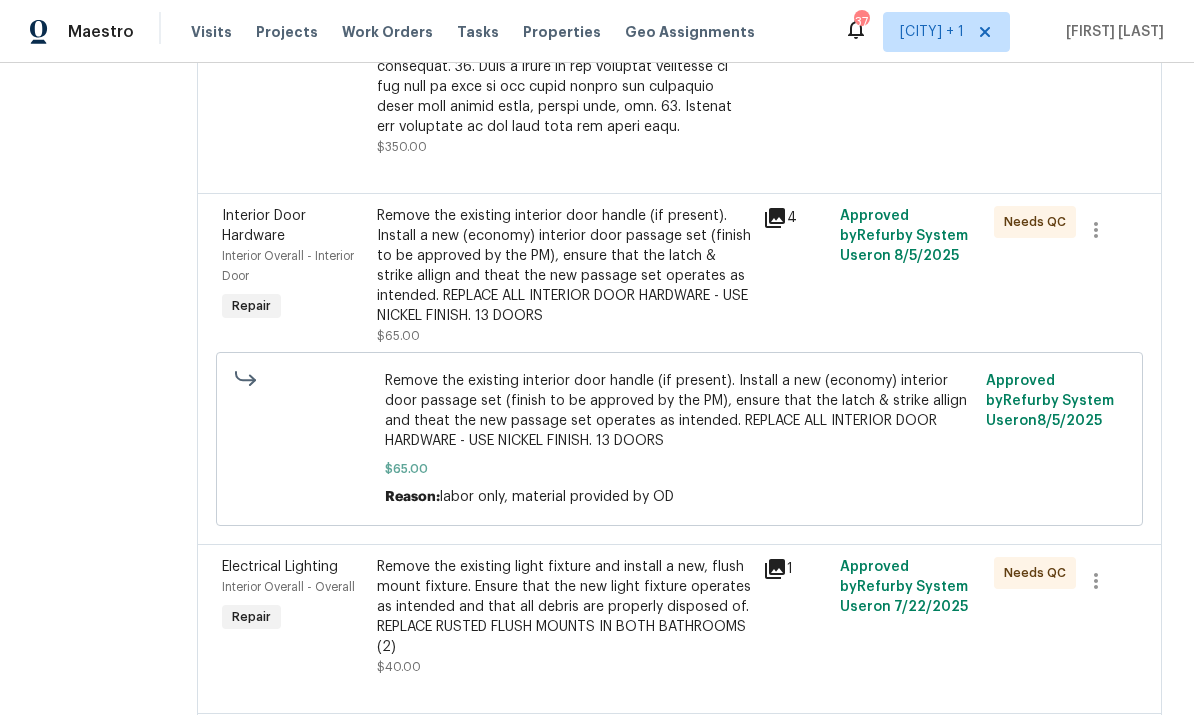 scroll, scrollTop: 1050, scrollLeft: 0, axis: vertical 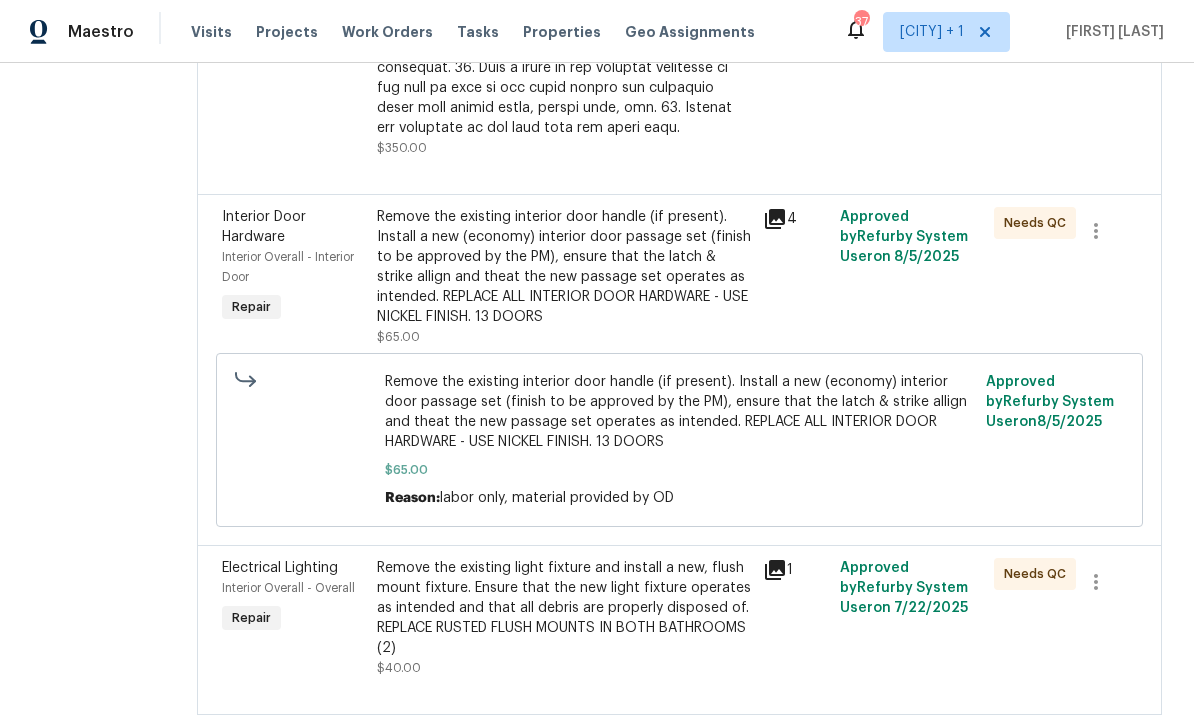 click on "All work orders 104 8th St Pleasant Grove, AL 35127 Home details Vendor Info Carlos Painting and Remodeling - BHM azteca13mex@gmail.com (256) 913-3227" at bounding box center [90, 221] 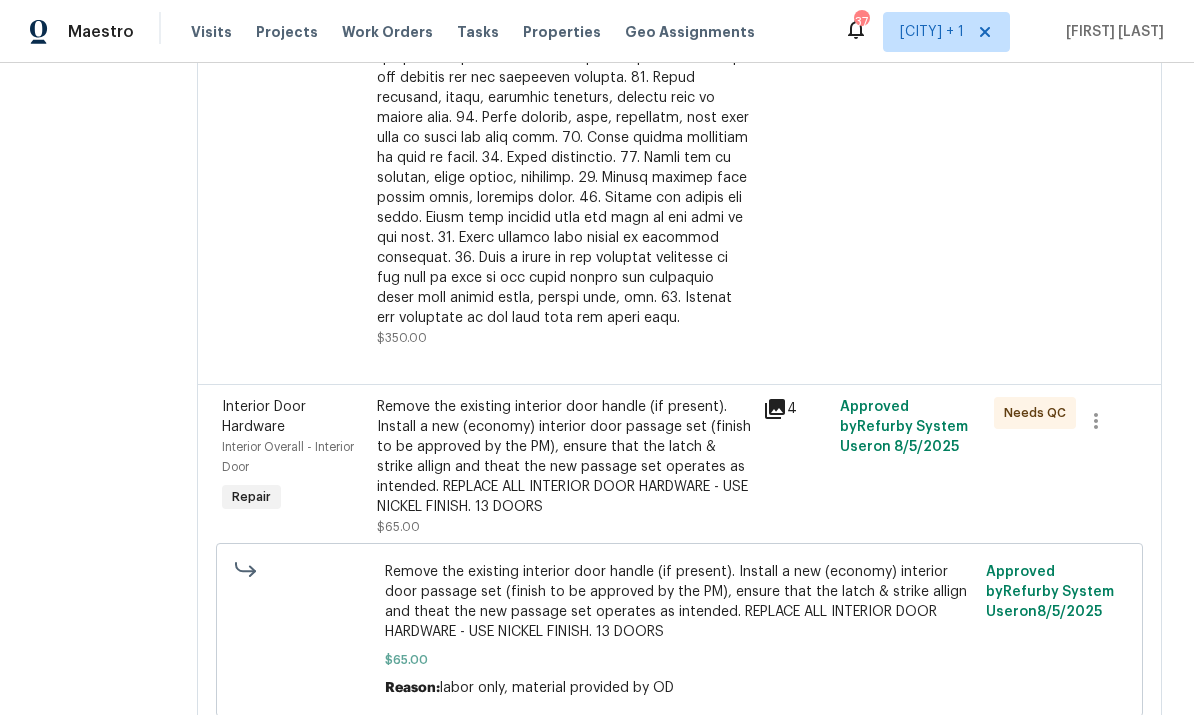 scroll, scrollTop: 897, scrollLeft: 0, axis: vertical 